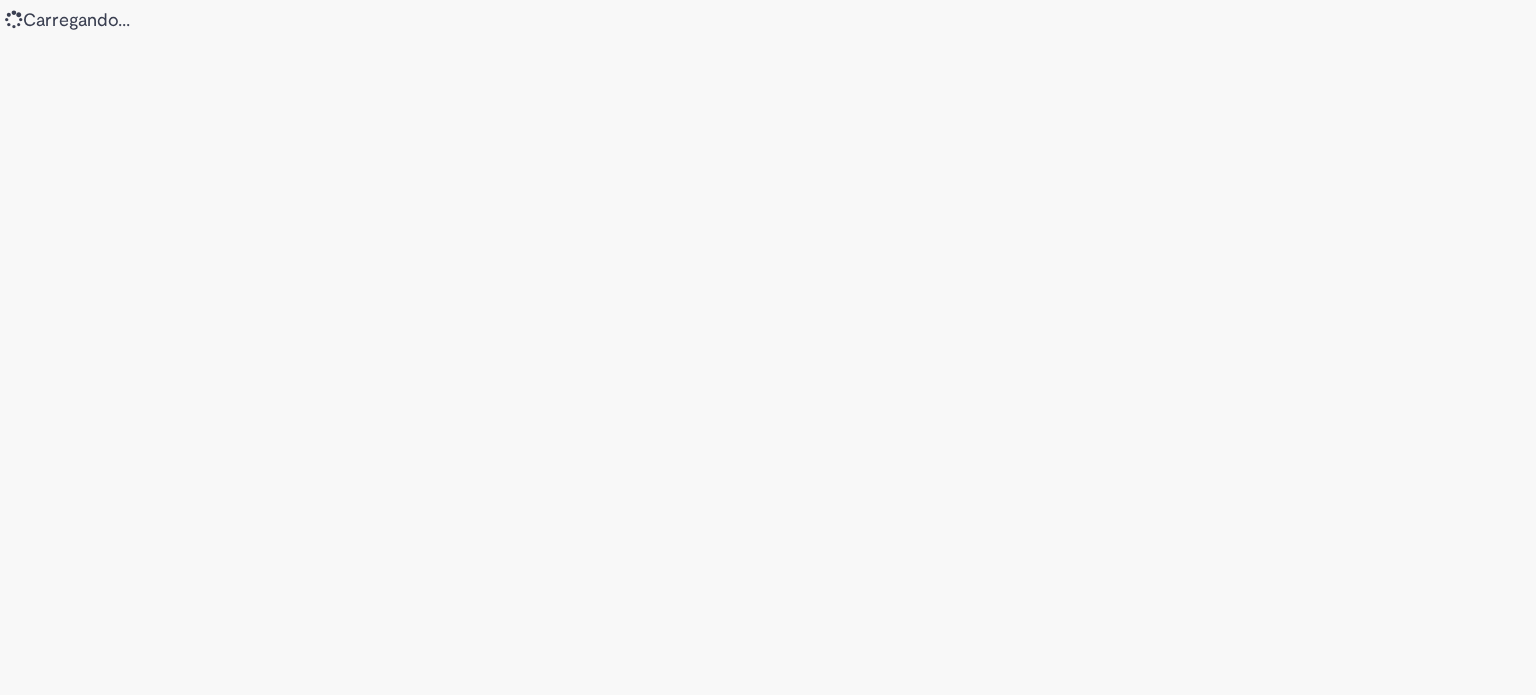 scroll, scrollTop: 0, scrollLeft: 0, axis: both 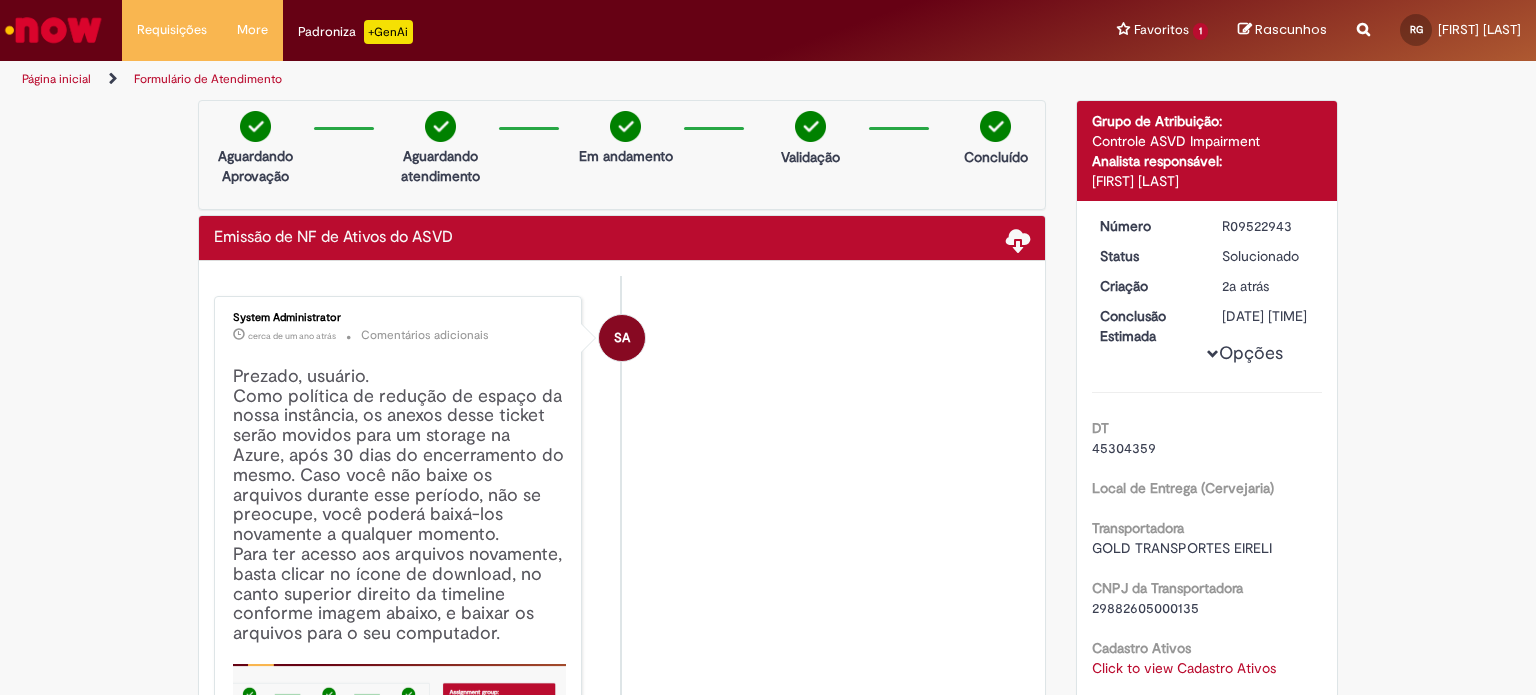 click at bounding box center (53, 30) 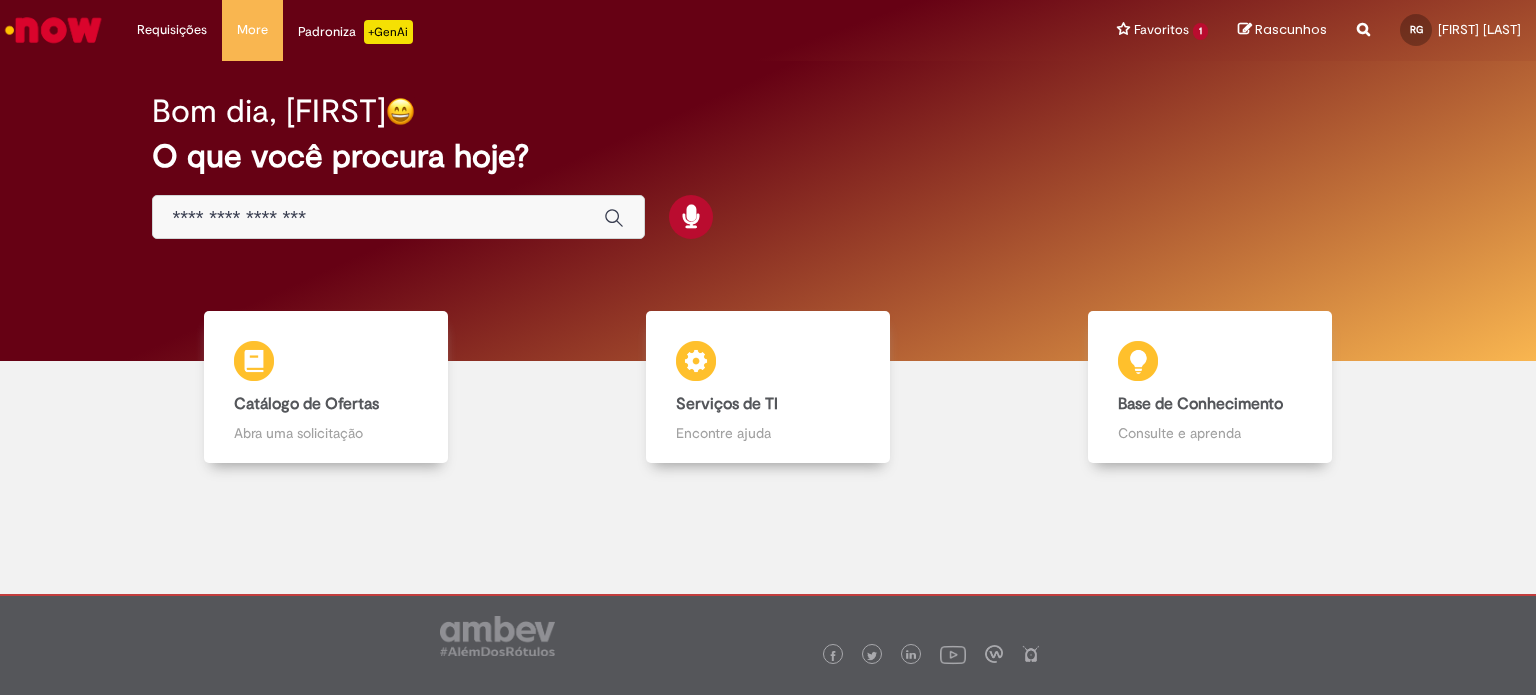 scroll, scrollTop: 0, scrollLeft: 0, axis: both 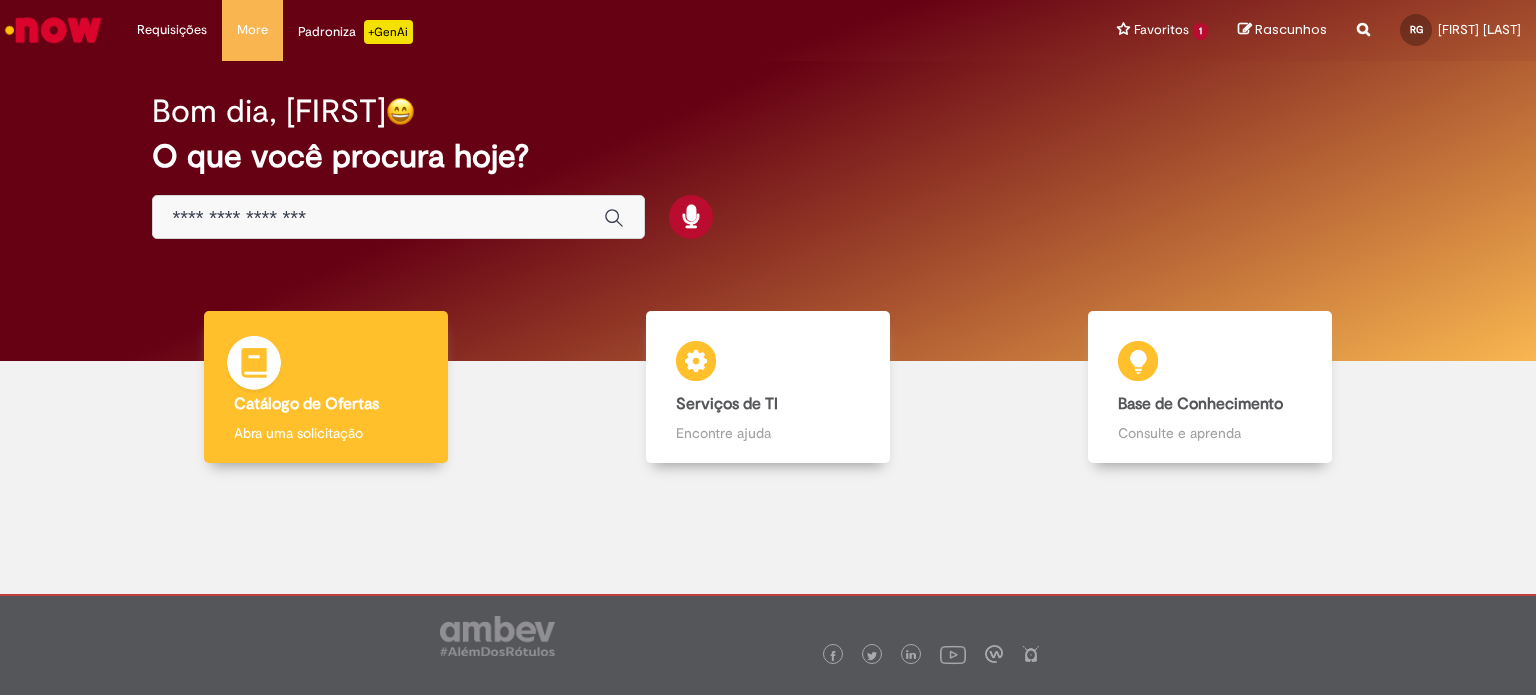 click on "Catálogo de Ofertas
Catálogo de Ofertas
Abra uma solicitação" at bounding box center [325, 387] 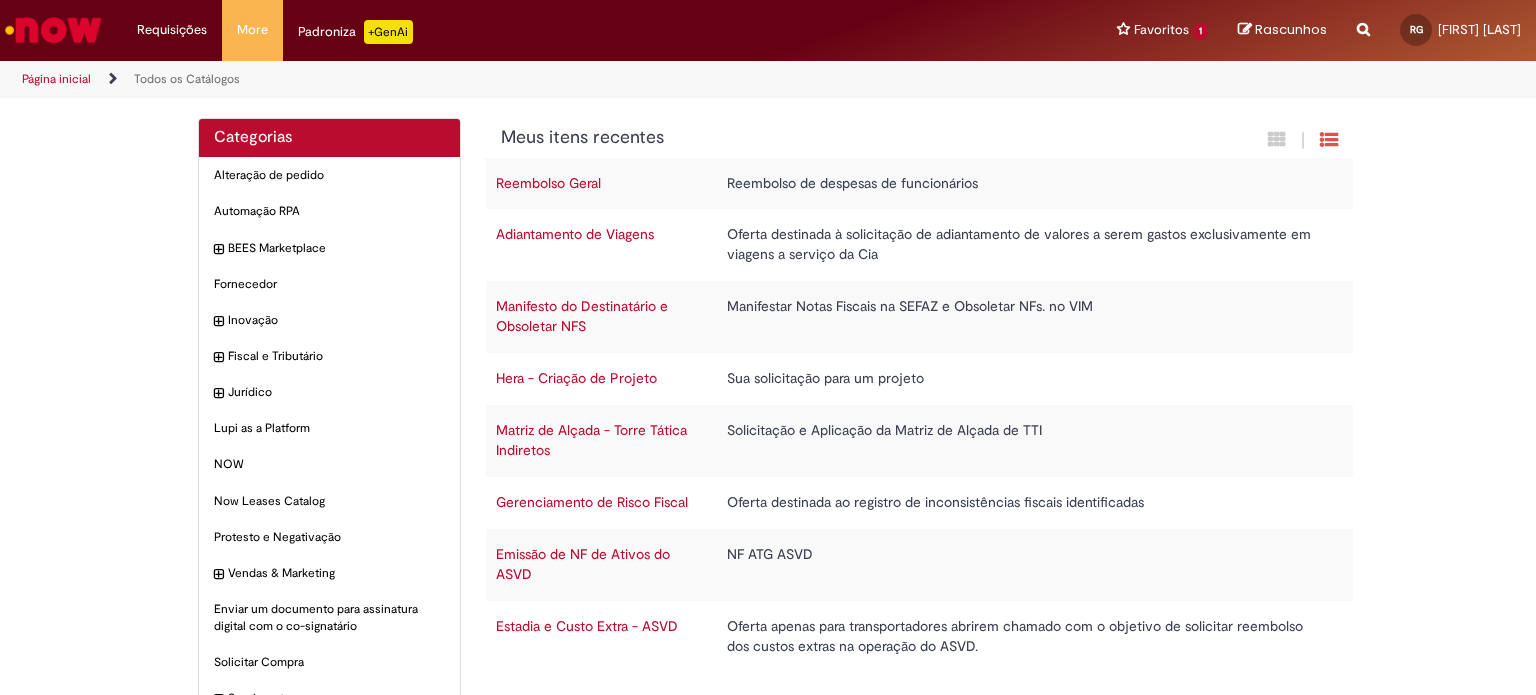click on "Emissão de NF de Ativos do ASVD" at bounding box center (583, 564) 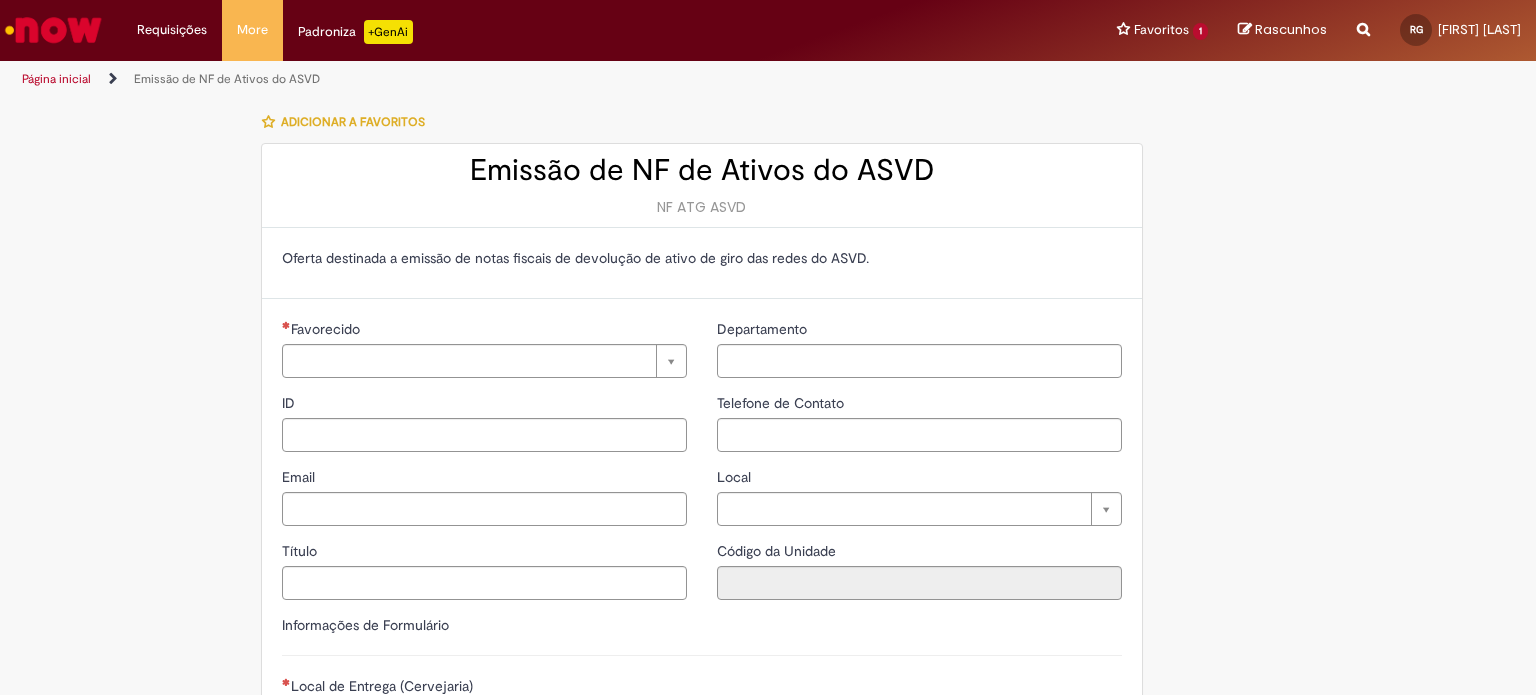 type on "**********" 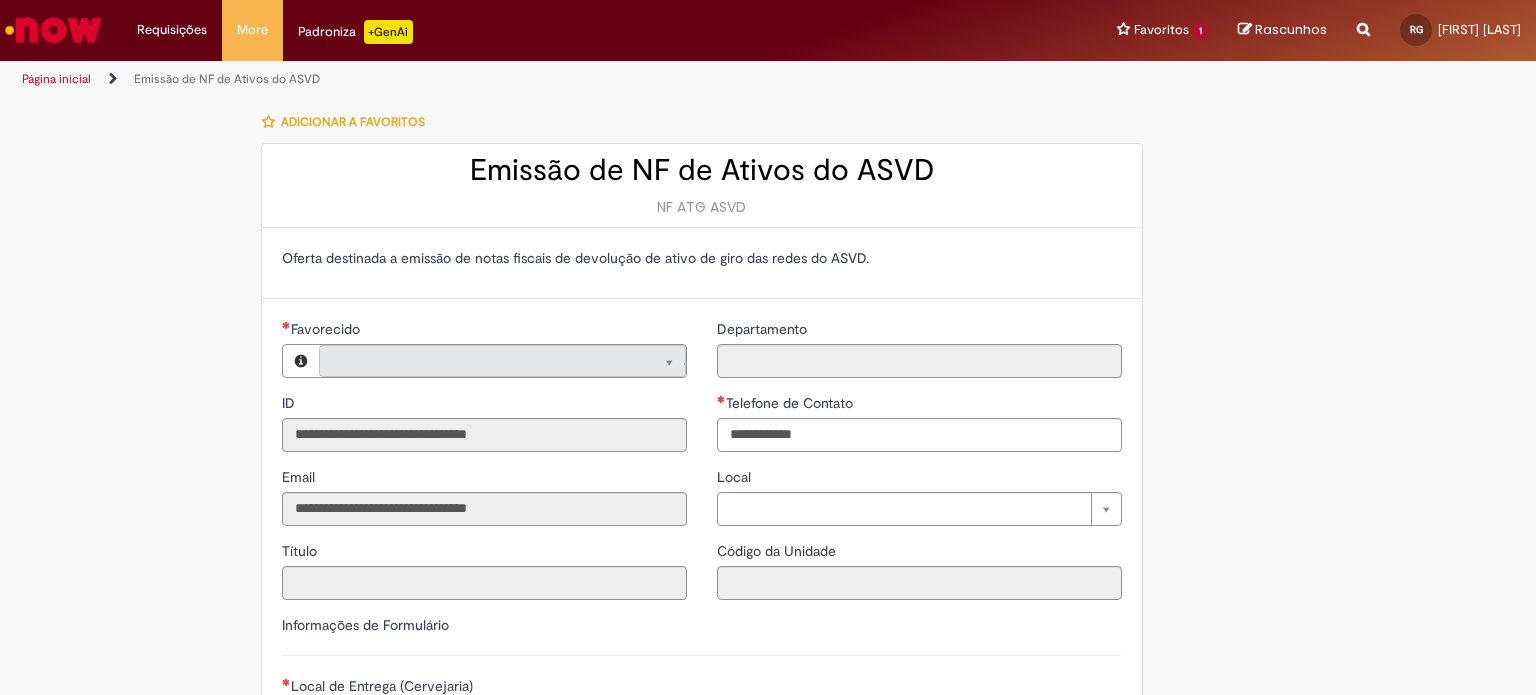type on "**********" 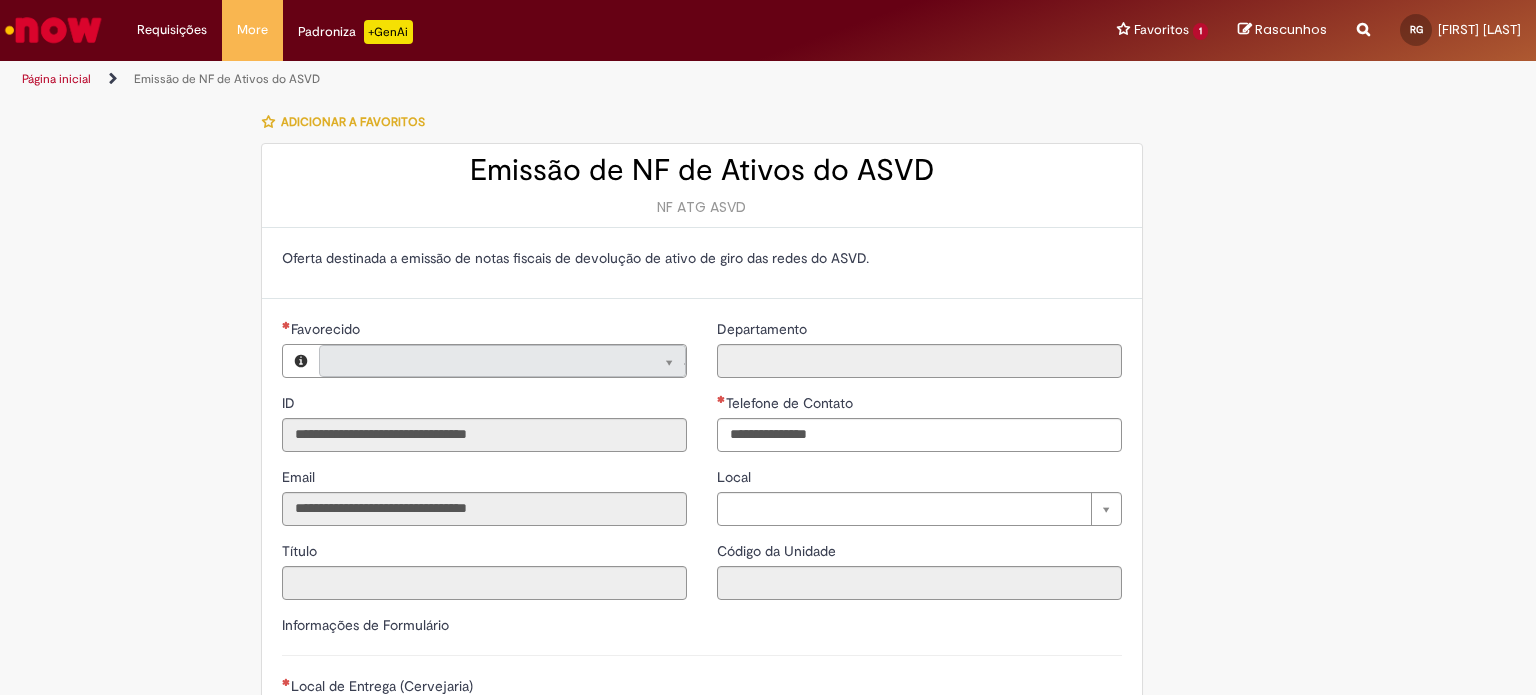 type on "**********" 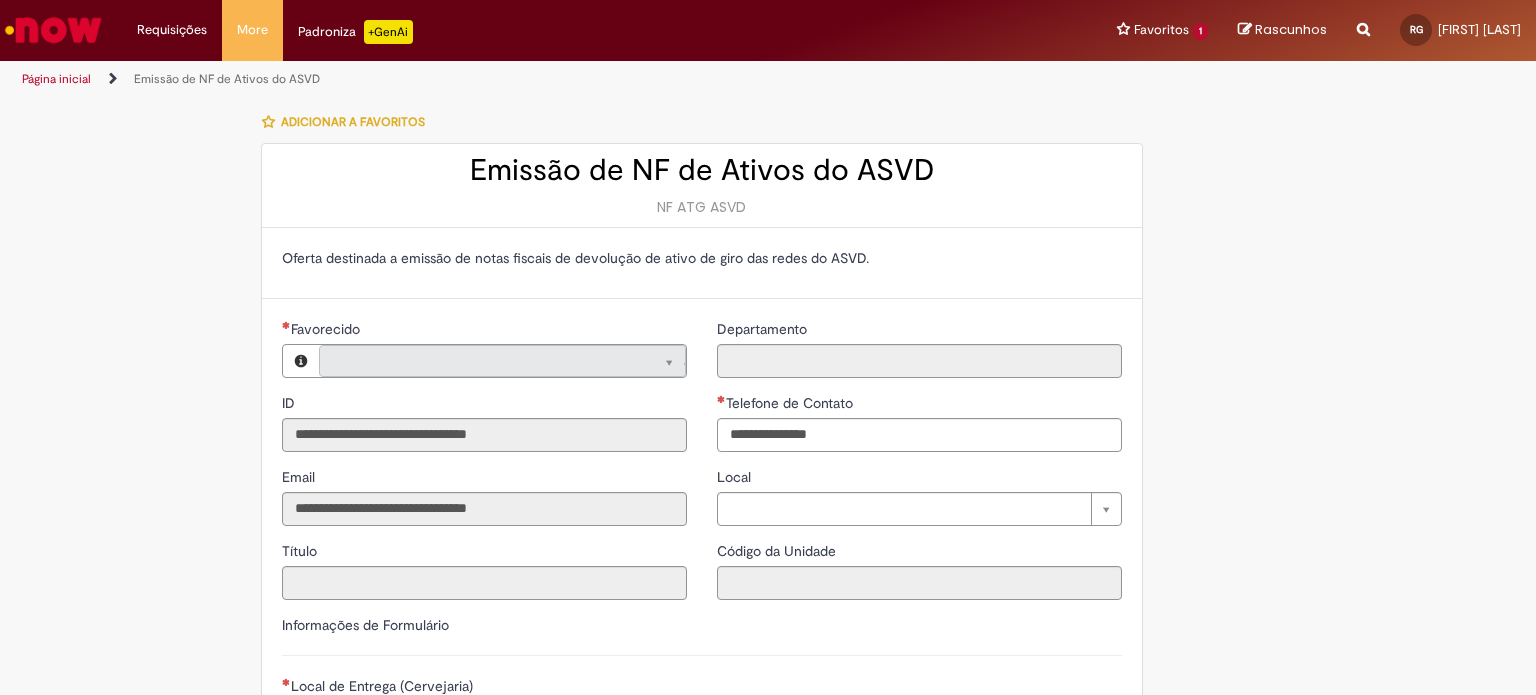 type on "**********" 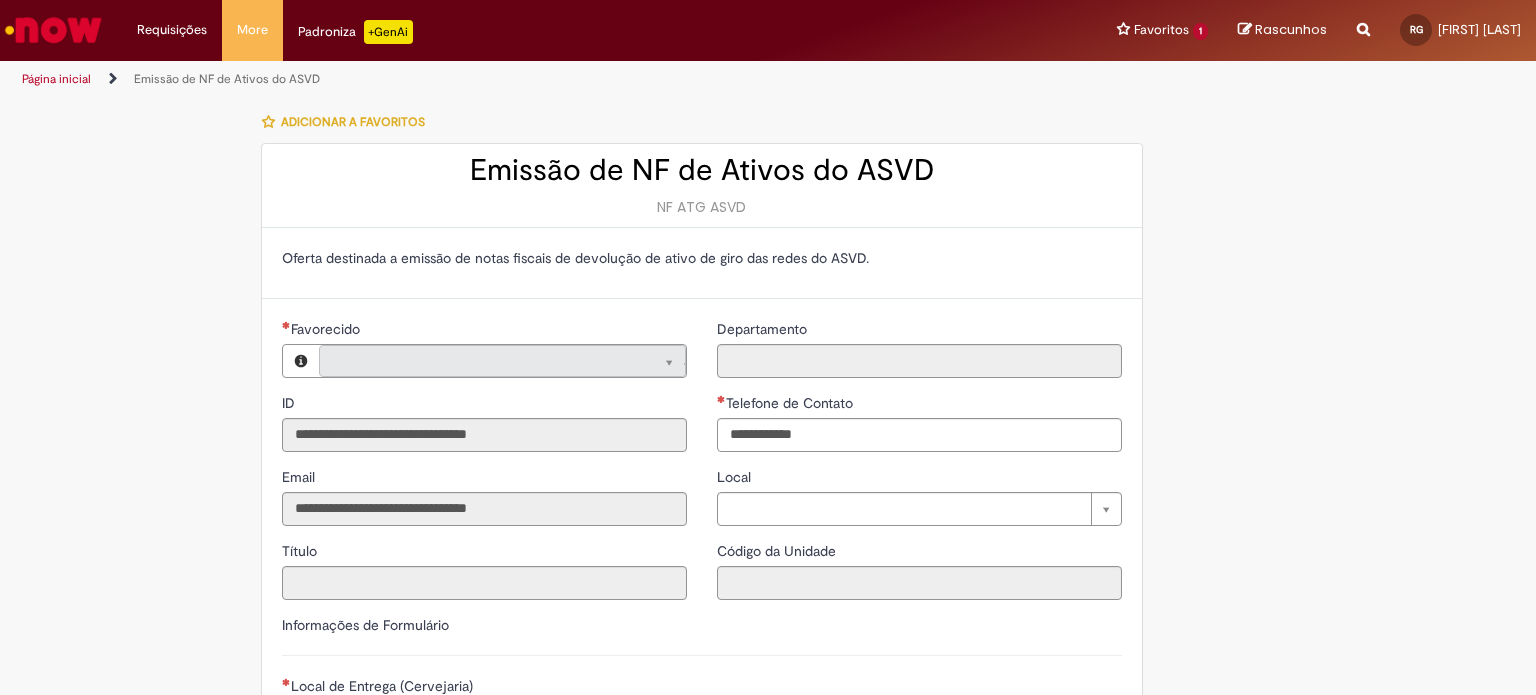 type on "**********" 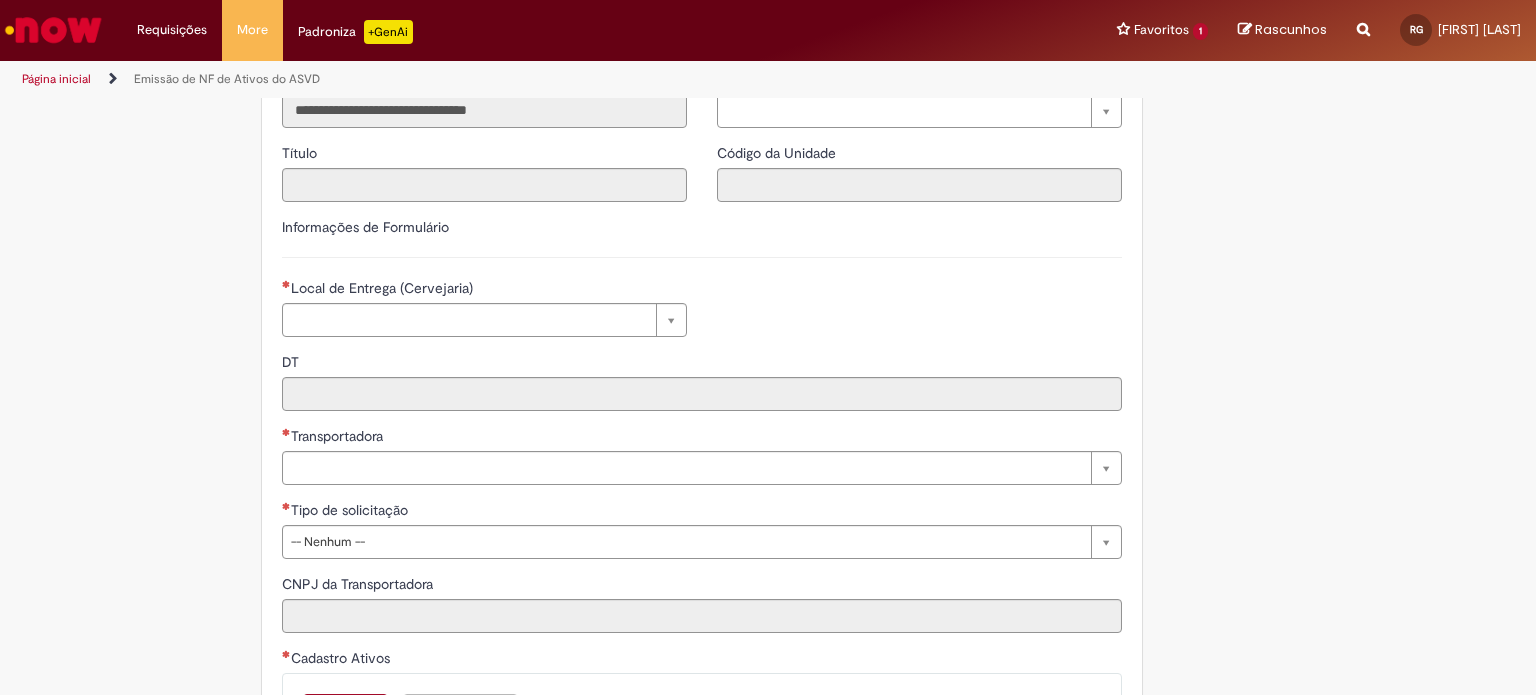 scroll, scrollTop: 400, scrollLeft: 0, axis: vertical 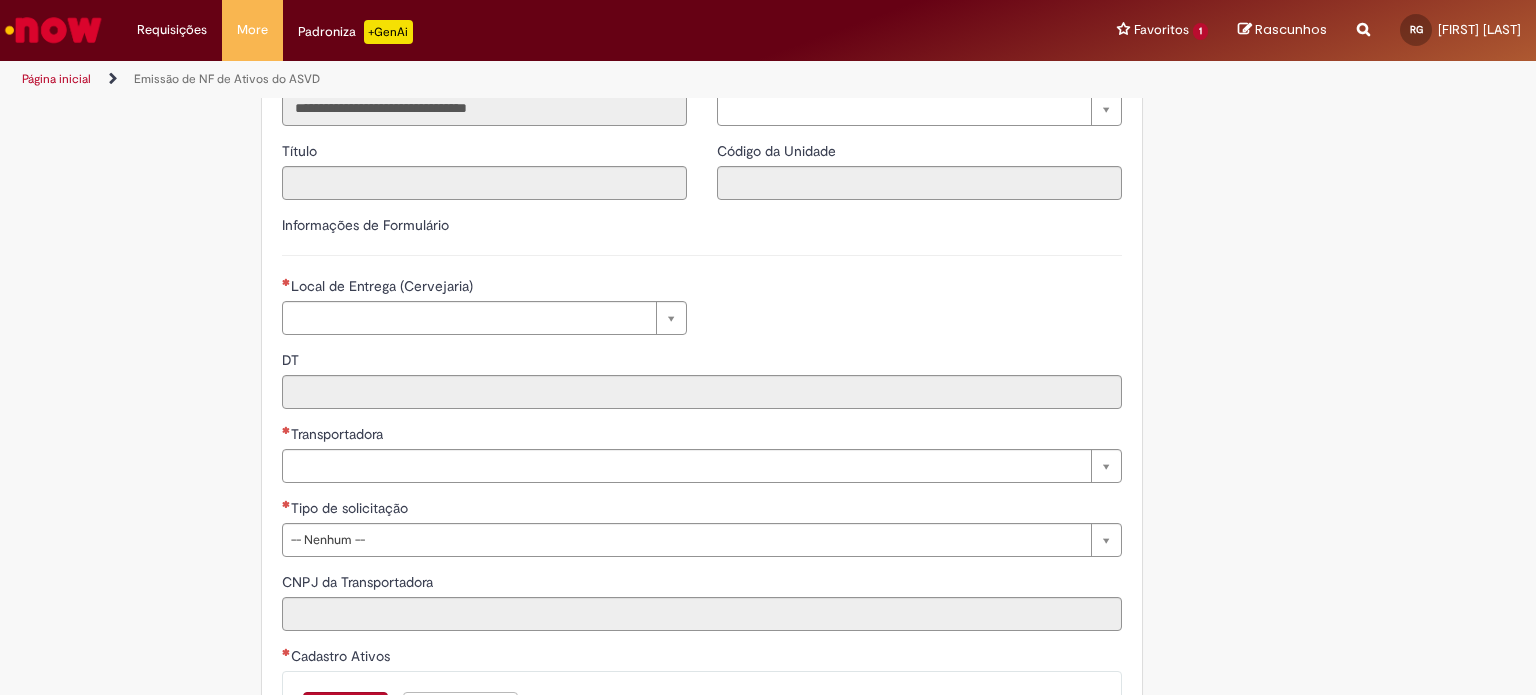 click on "Local de Entrega (Cervejaria)          Pesquisar usando lista                 Local de Entrega (Cervejaria)                     Unidade - Cod SAP" at bounding box center [484, 313] 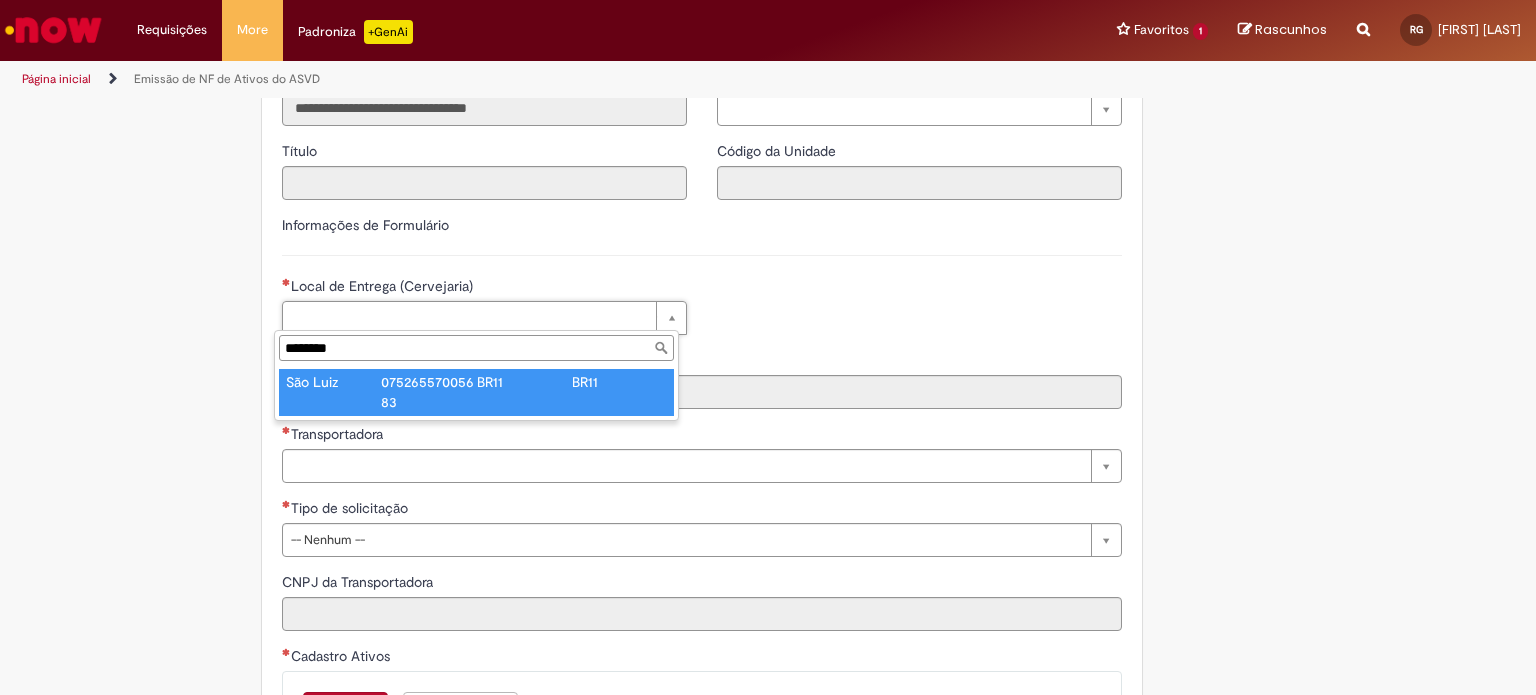 type on "********" 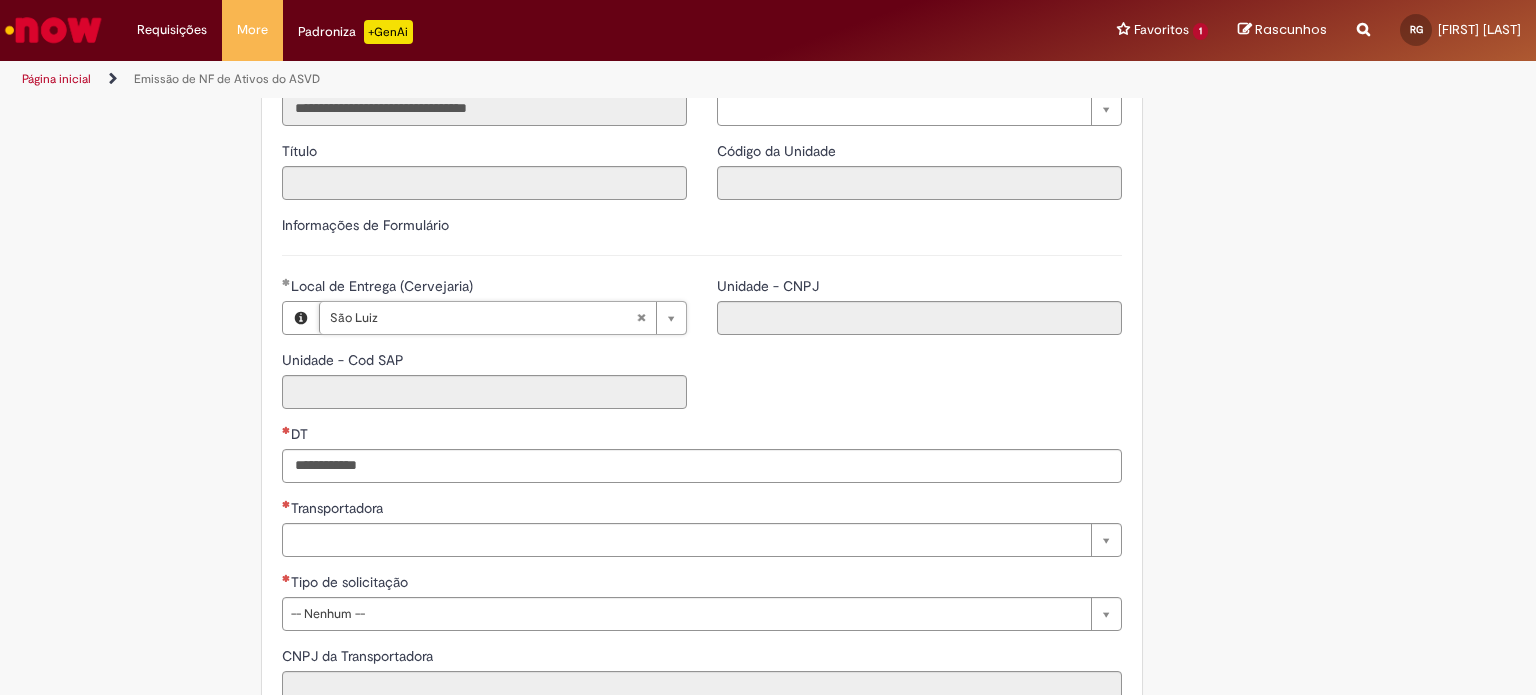 type on "****" 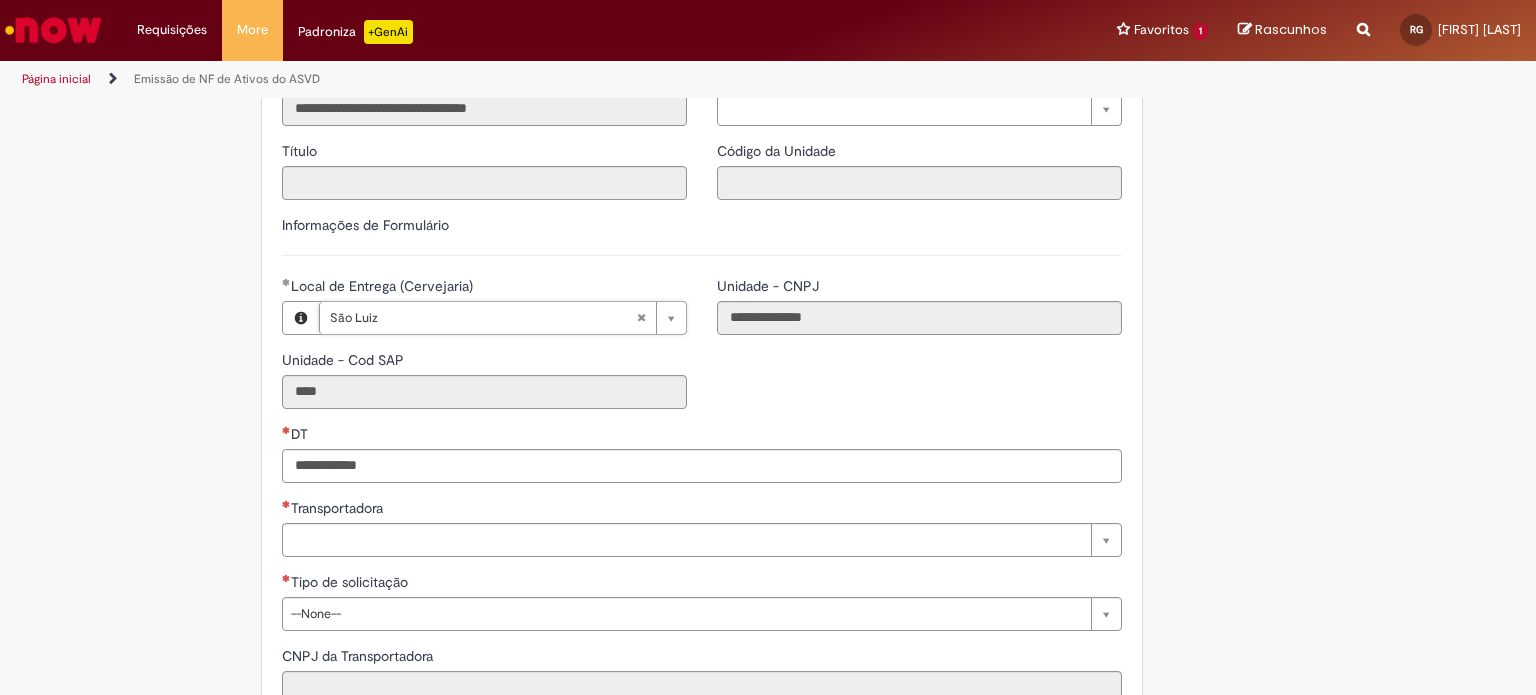 drag, startPoint x: 461, startPoint y: 487, endPoint x: 458, endPoint y: 475, distance: 12.369317 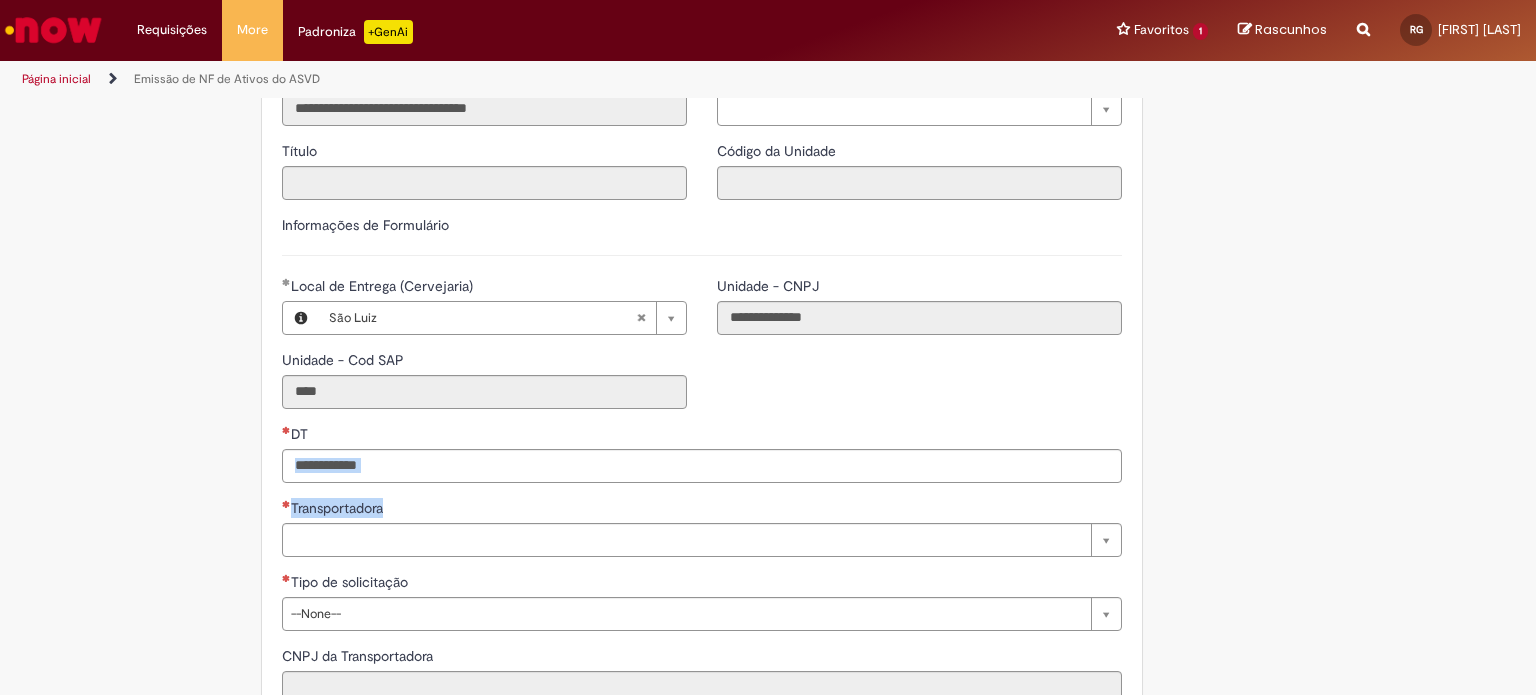 click on "DT" at bounding box center (702, 466) 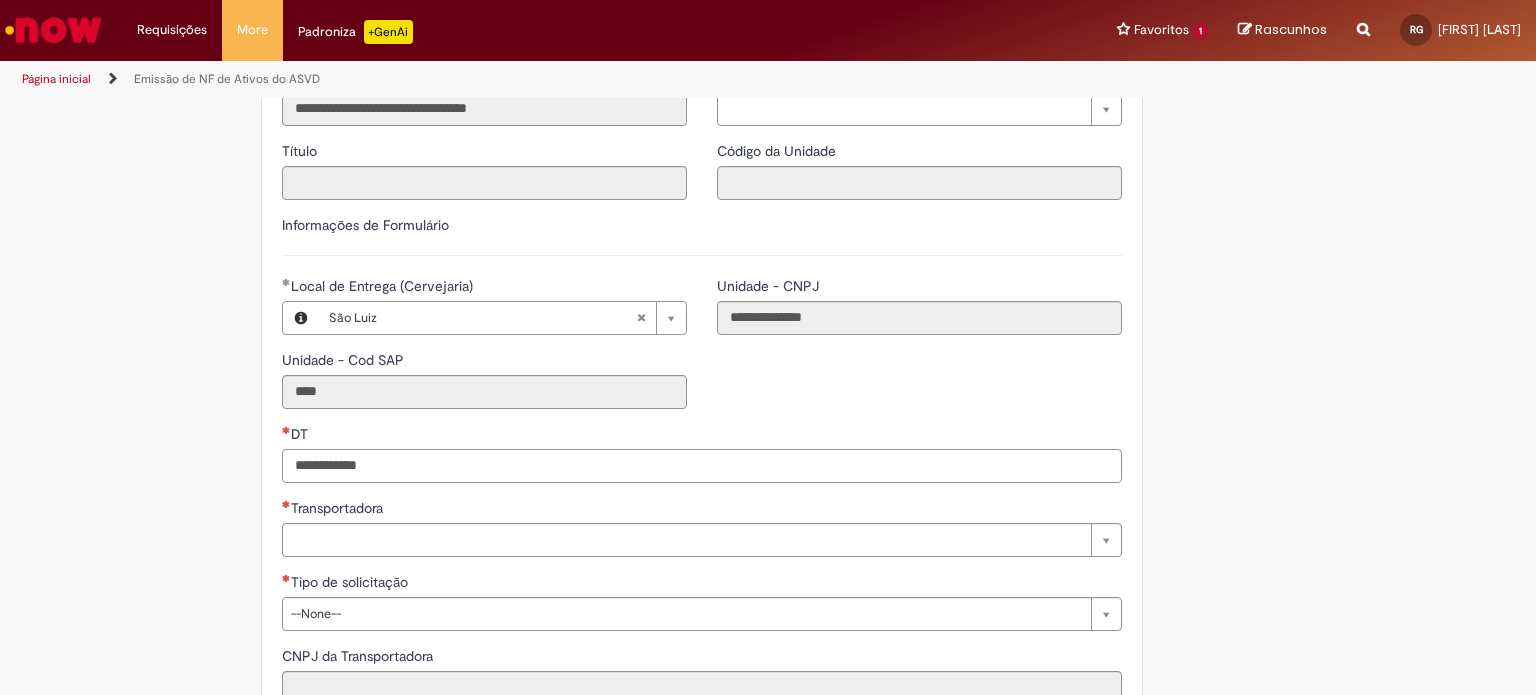 paste on "********" 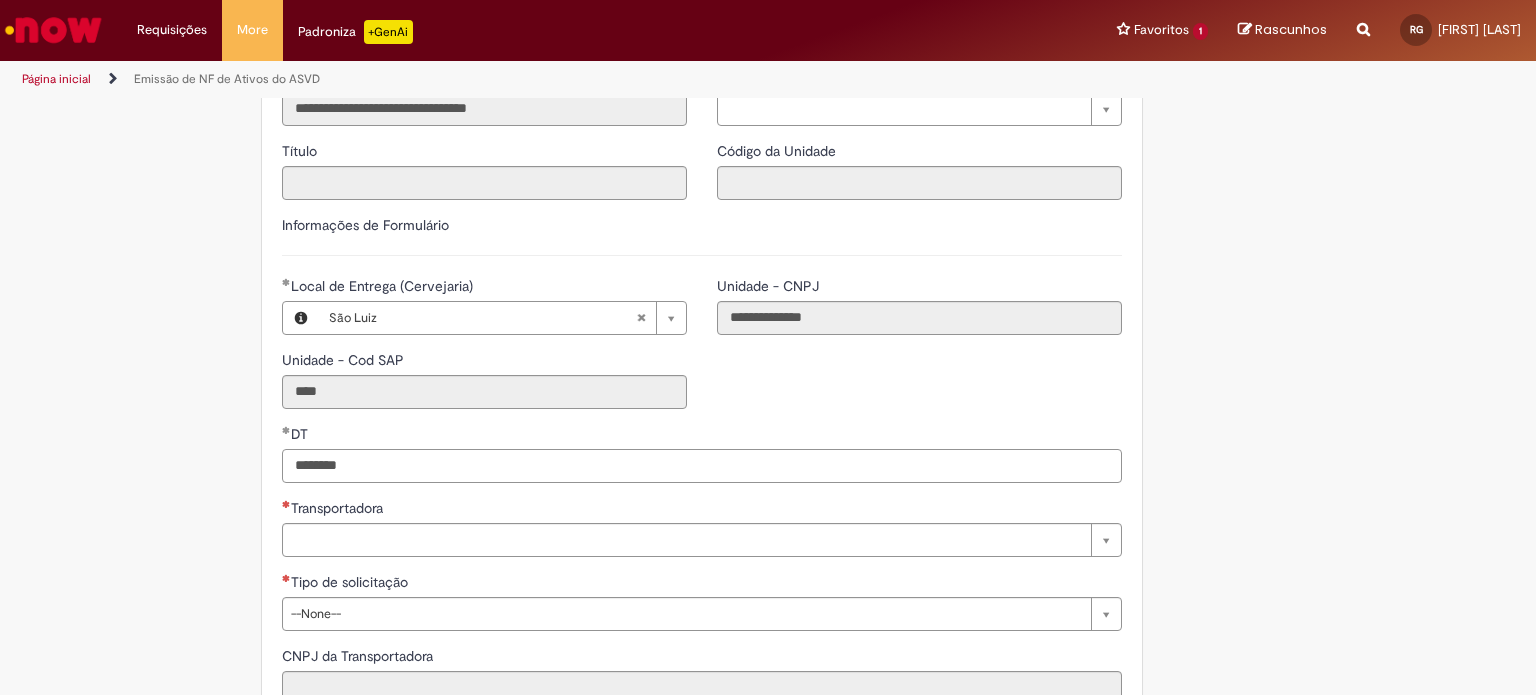type on "********" 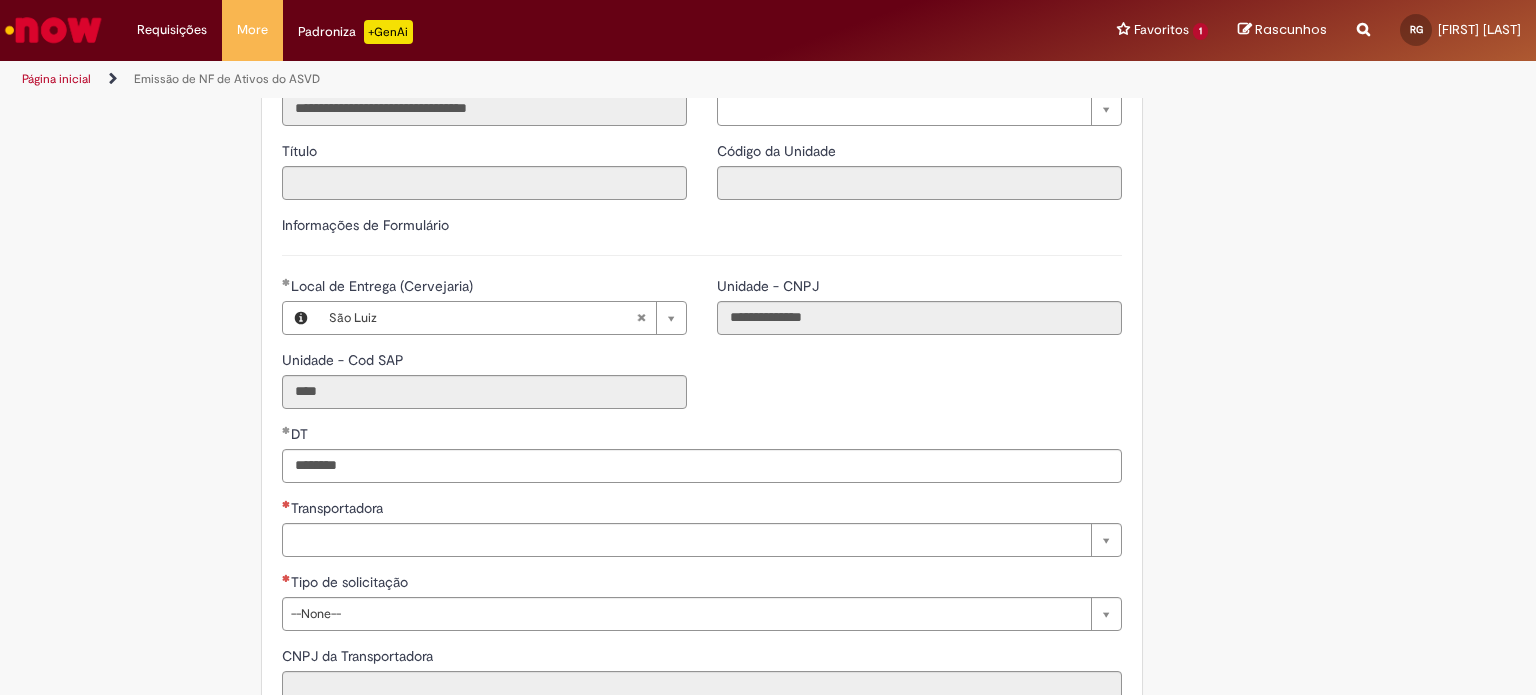 type 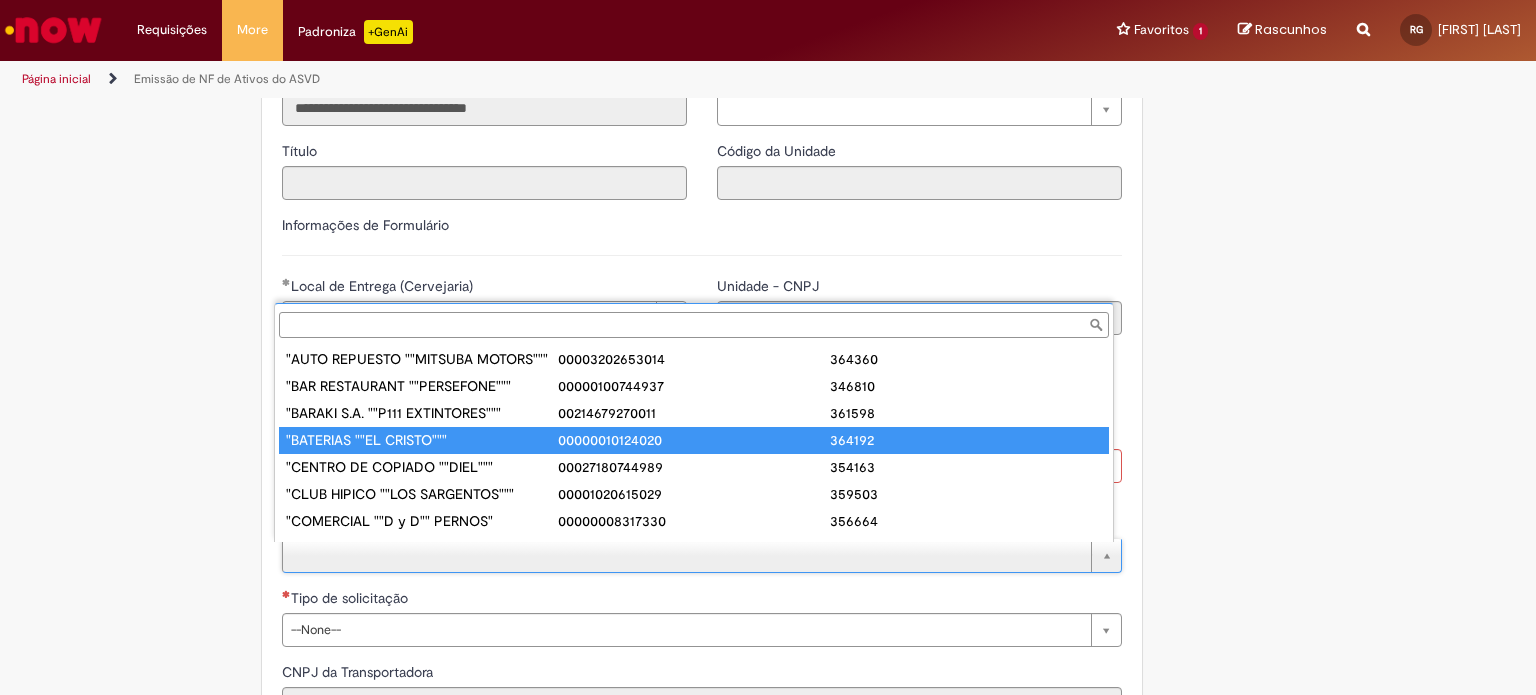scroll, scrollTop: 16, scrollLeft: 0, axis: vertical 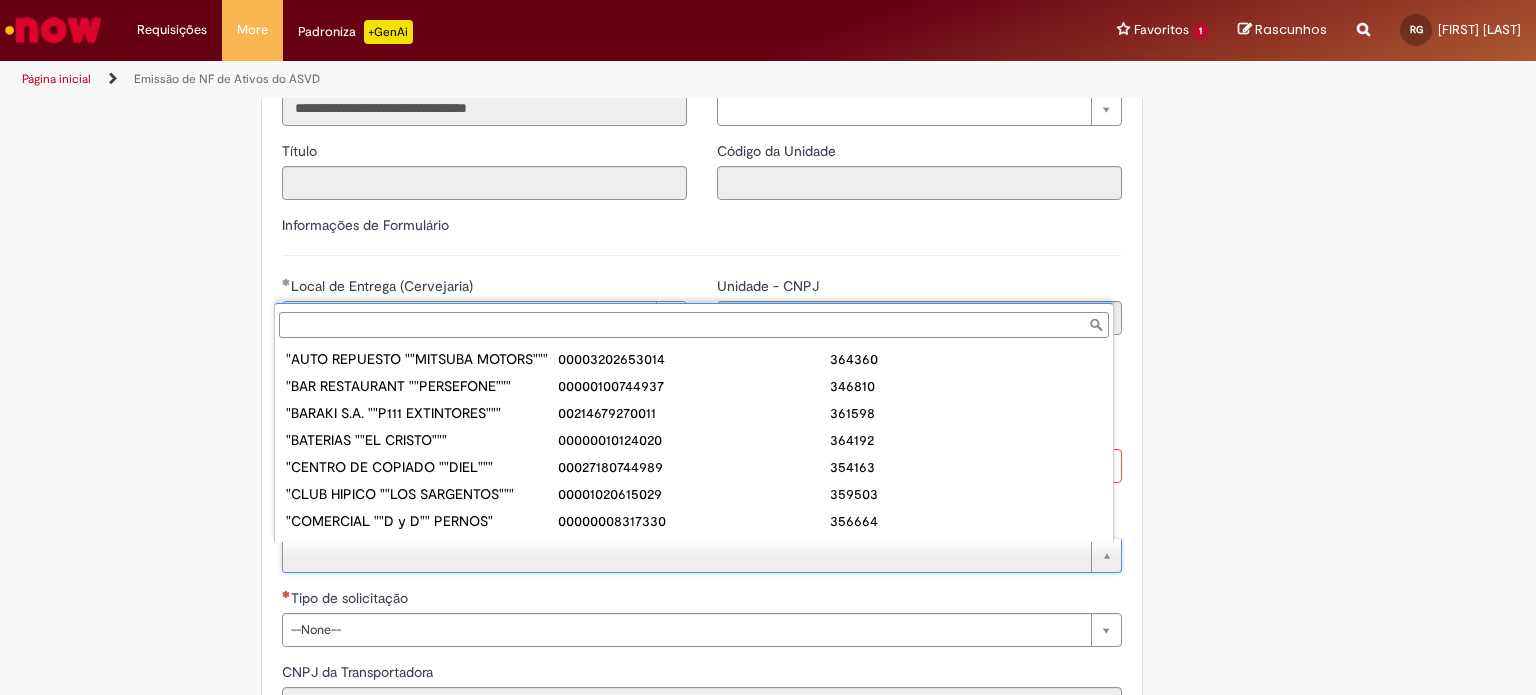 click on "Transportadora" at bounding box center (694, 325) 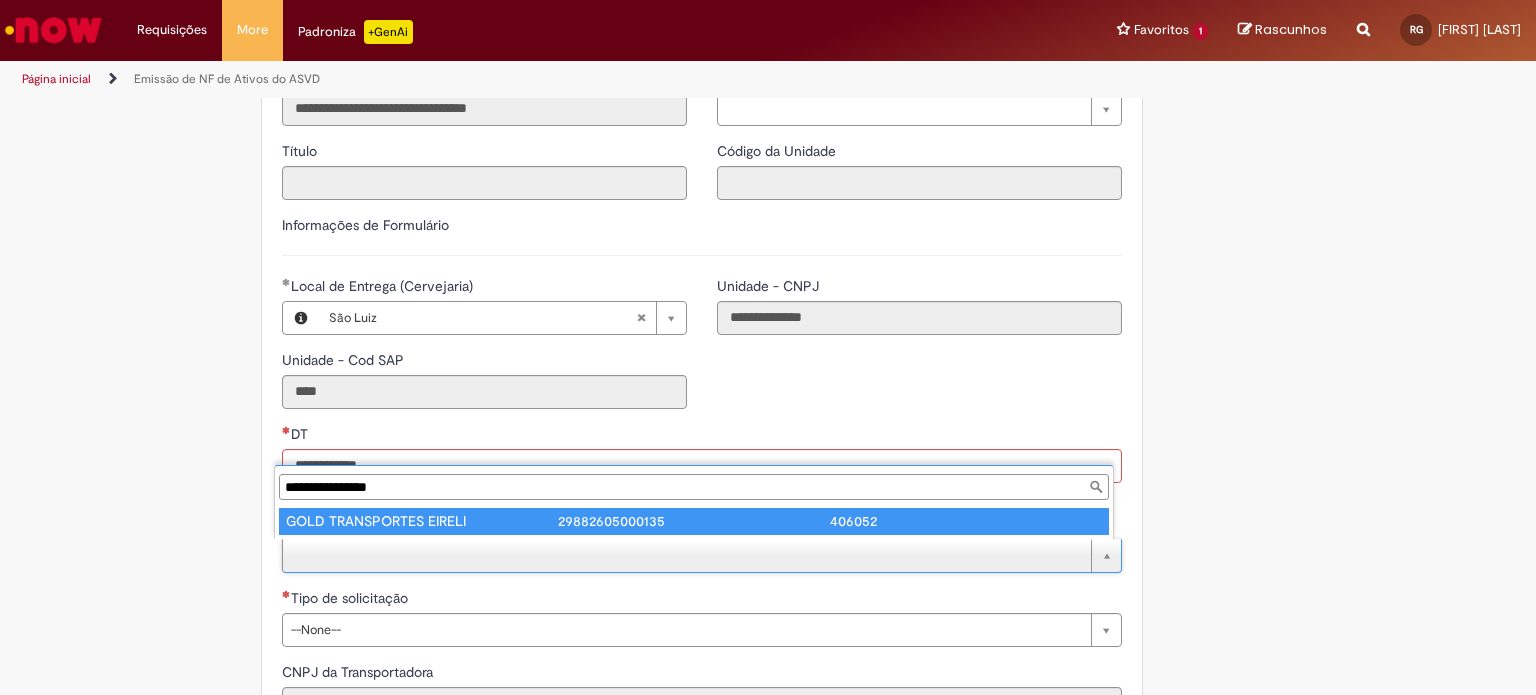 type on "**********" 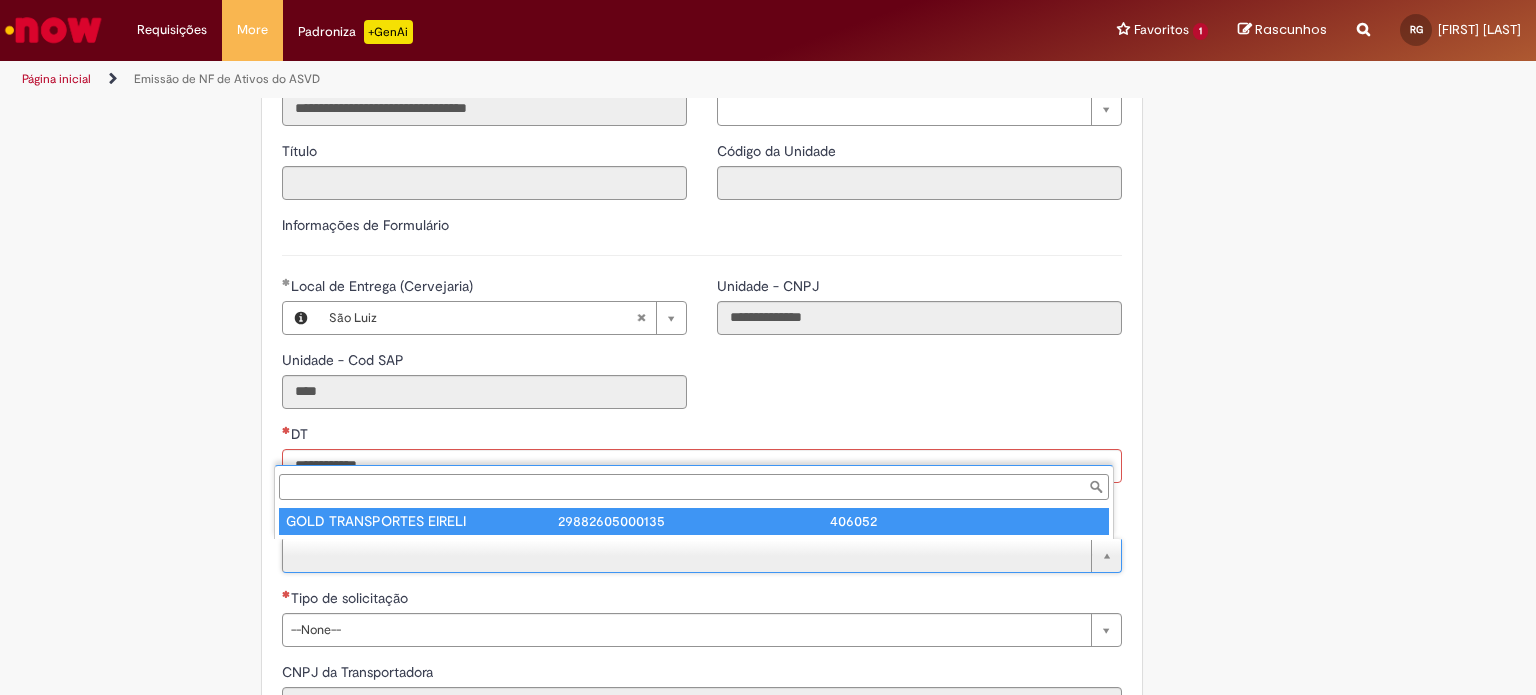 type on "**********" 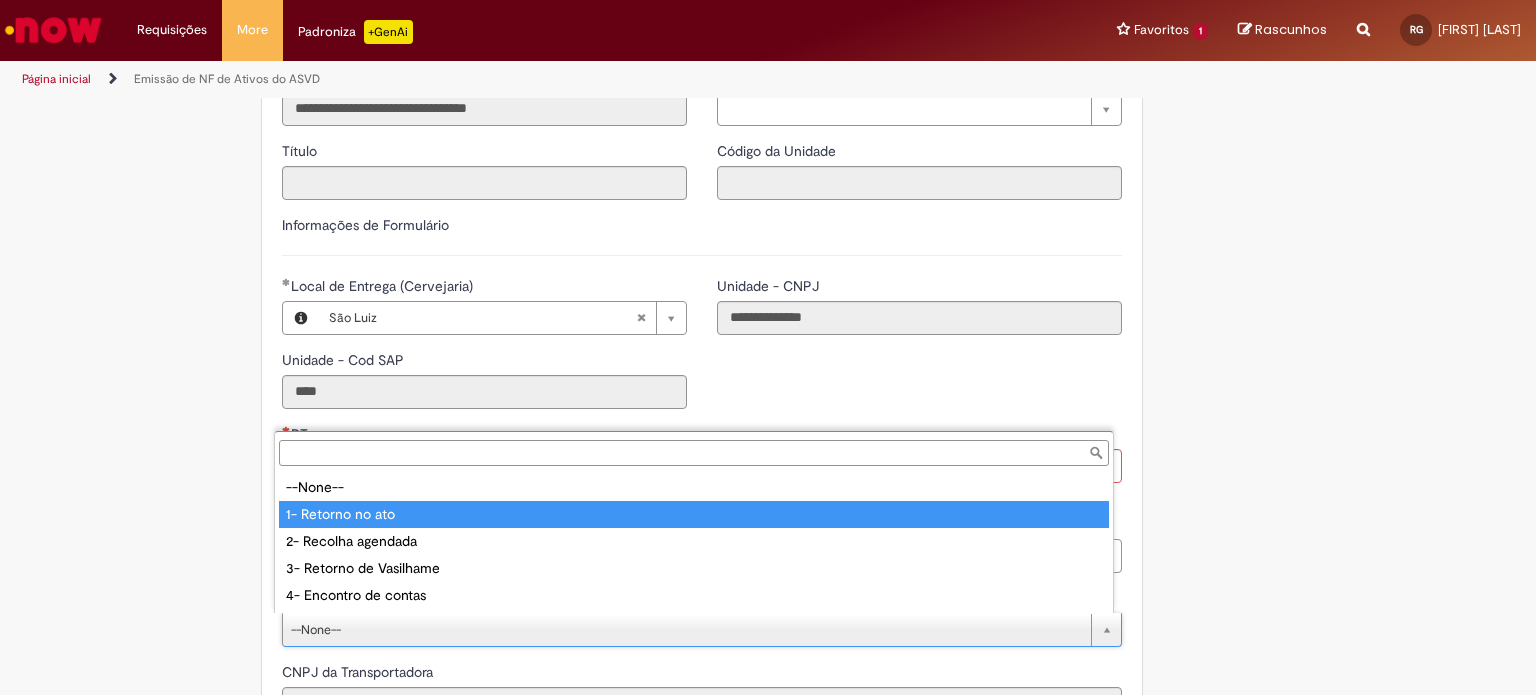 type on "**********" 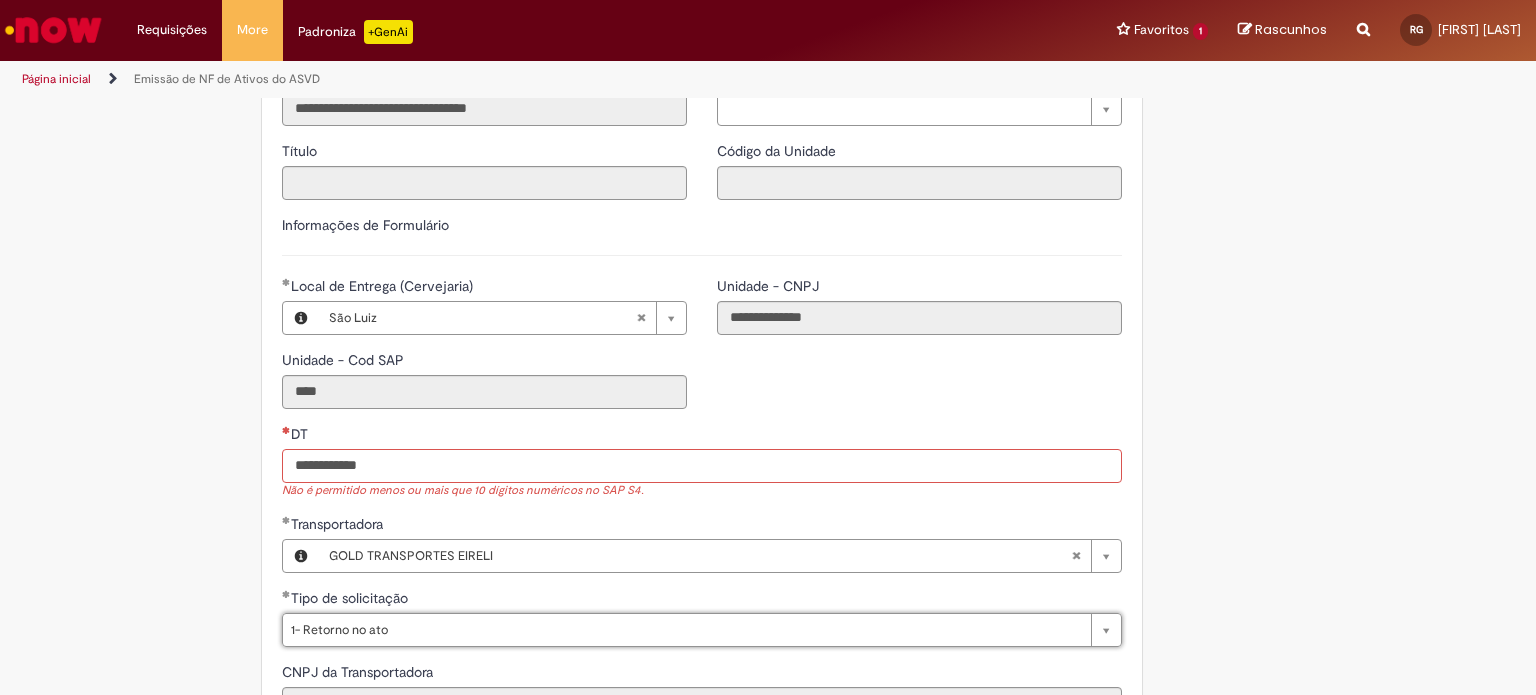 click on "DT" at bounding box center [702, 466] 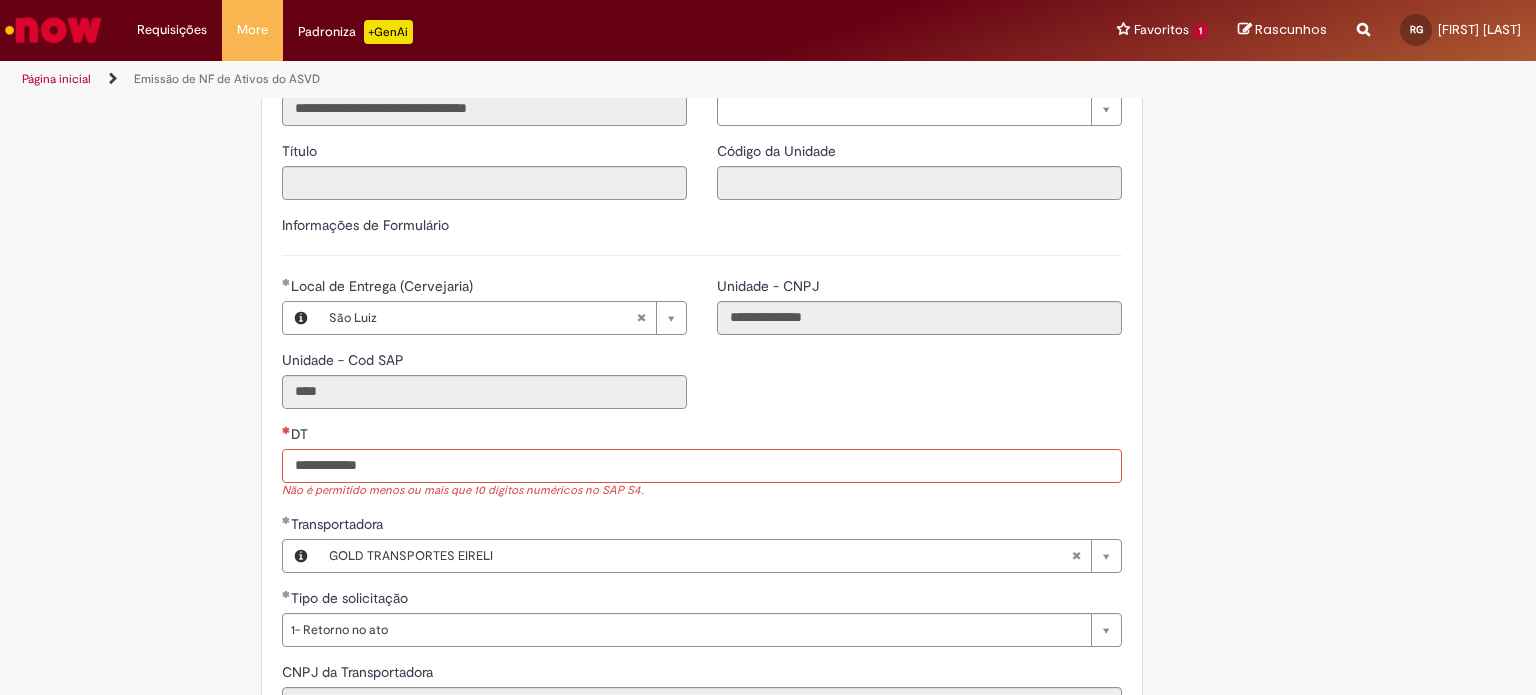paste on "**********" 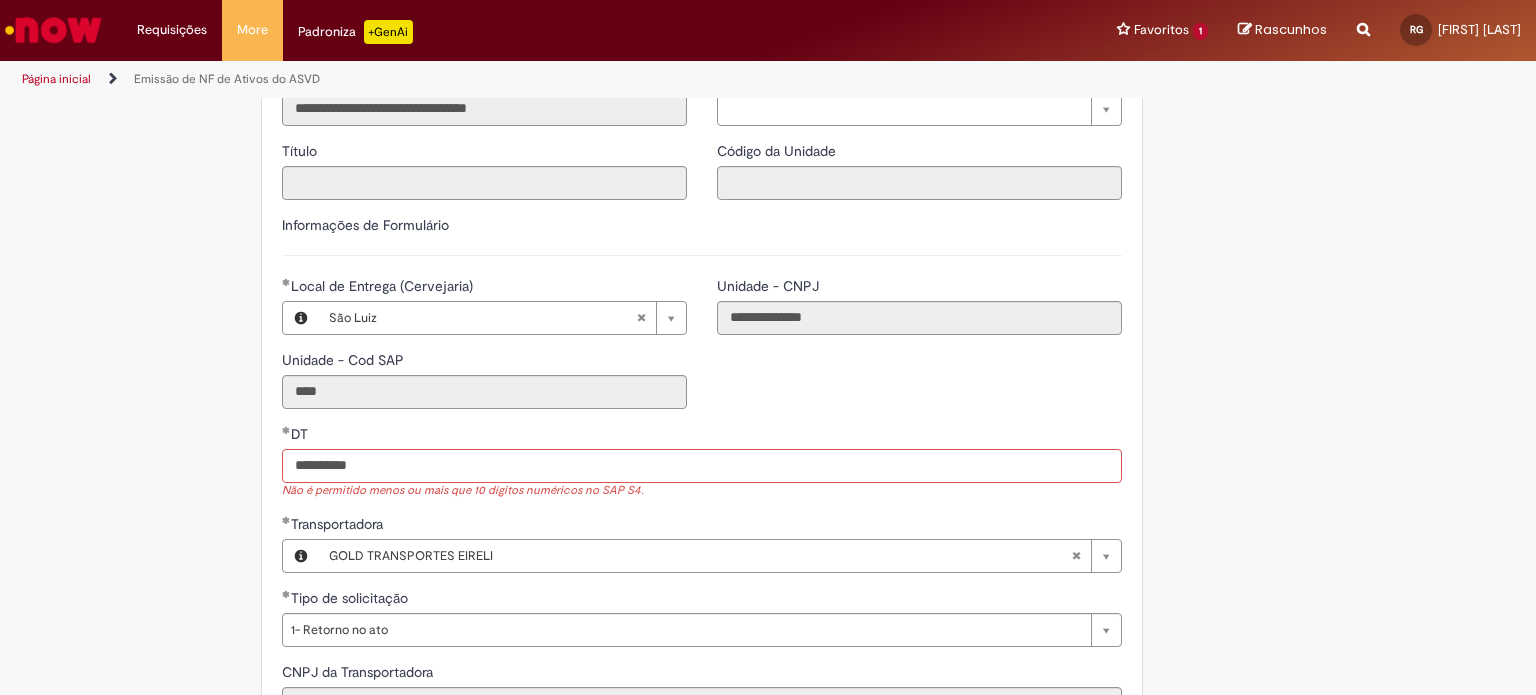 type on "**********" 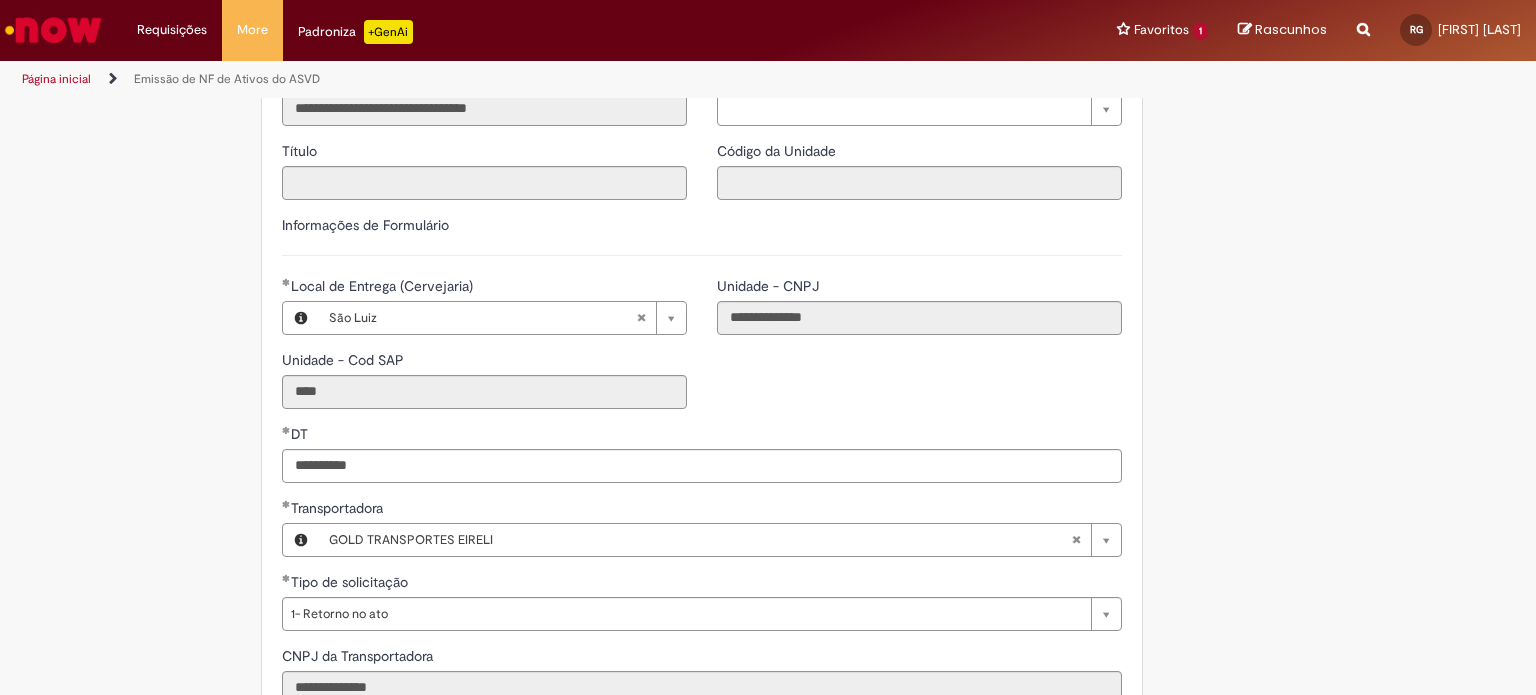 click on "**********" at bounding box center [670, 507] 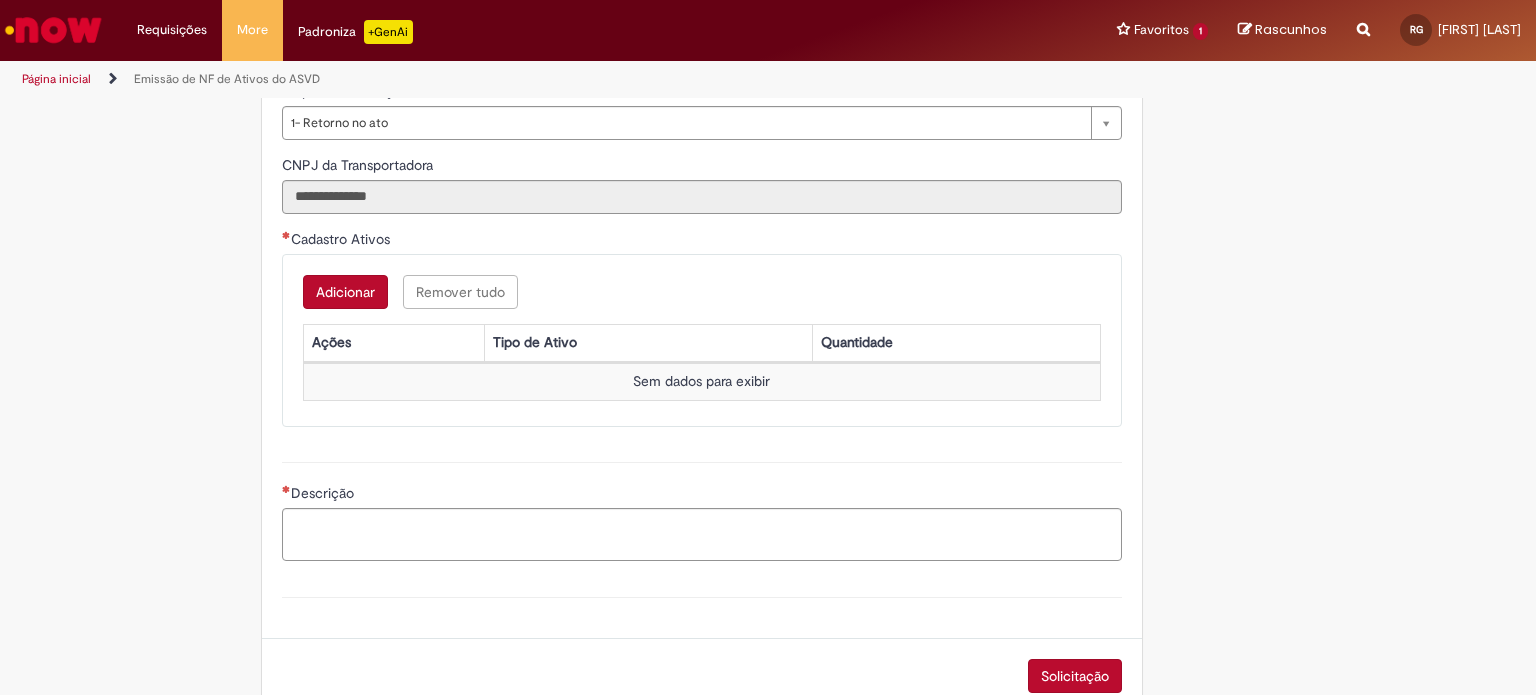 scroll, scrollTop: 1000, scrollLeft: 0, axis: vertical 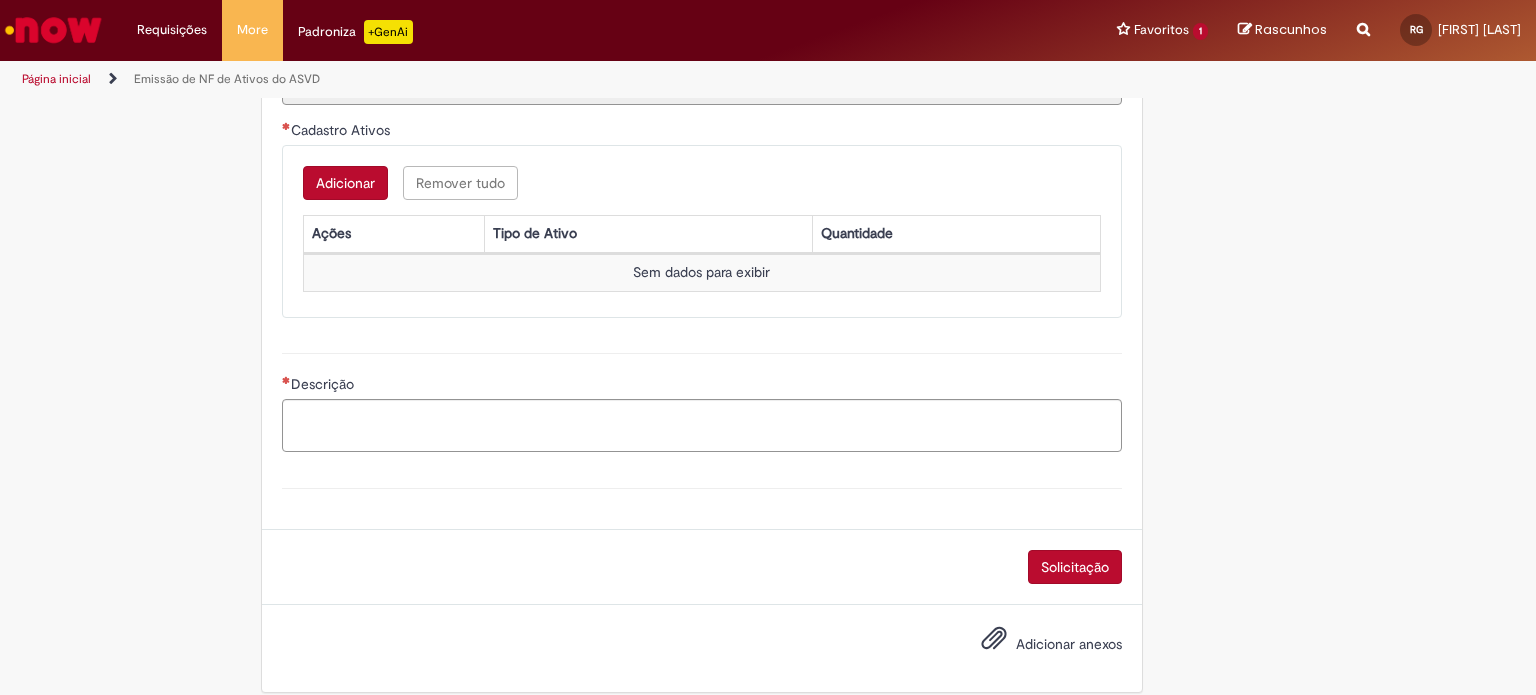 click on "Adicionar" at bounding box center [345, 183] 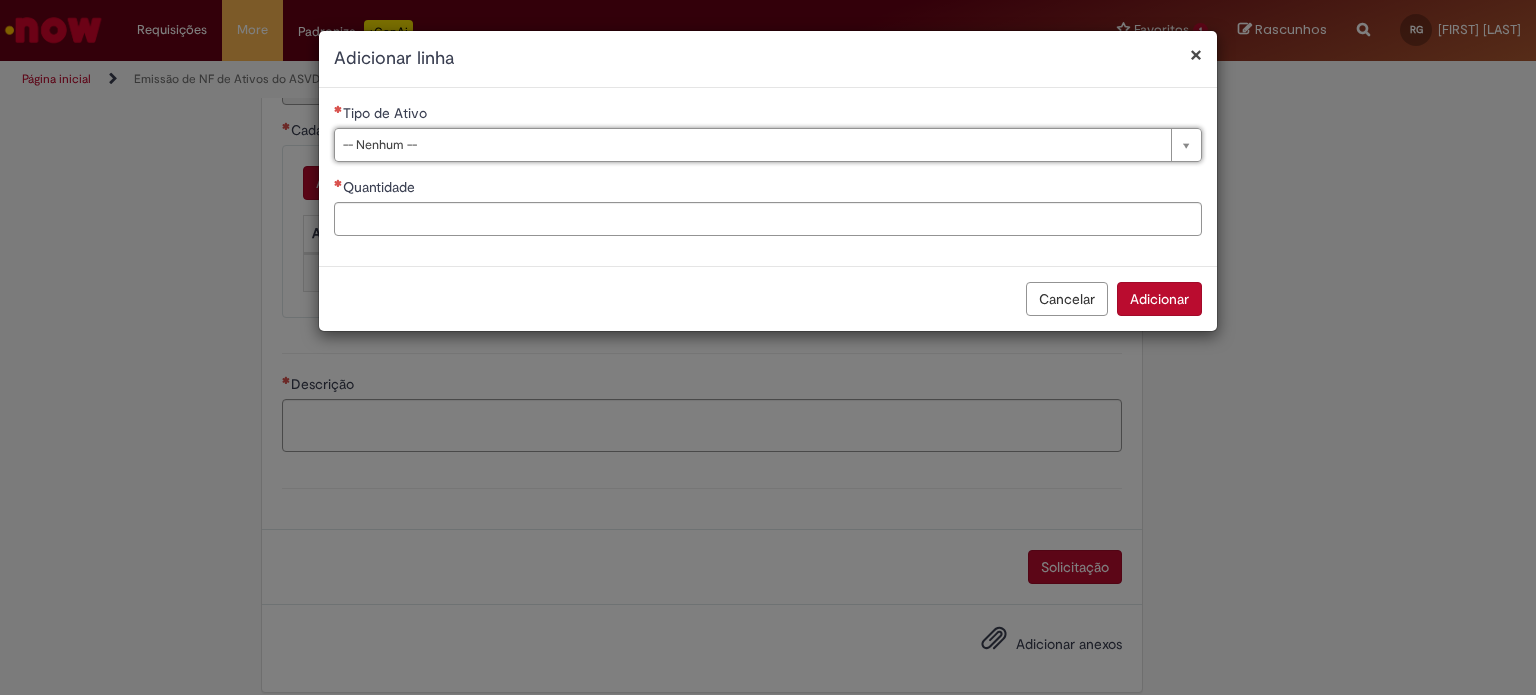 click on "**********" at bounding box center [768, 177] 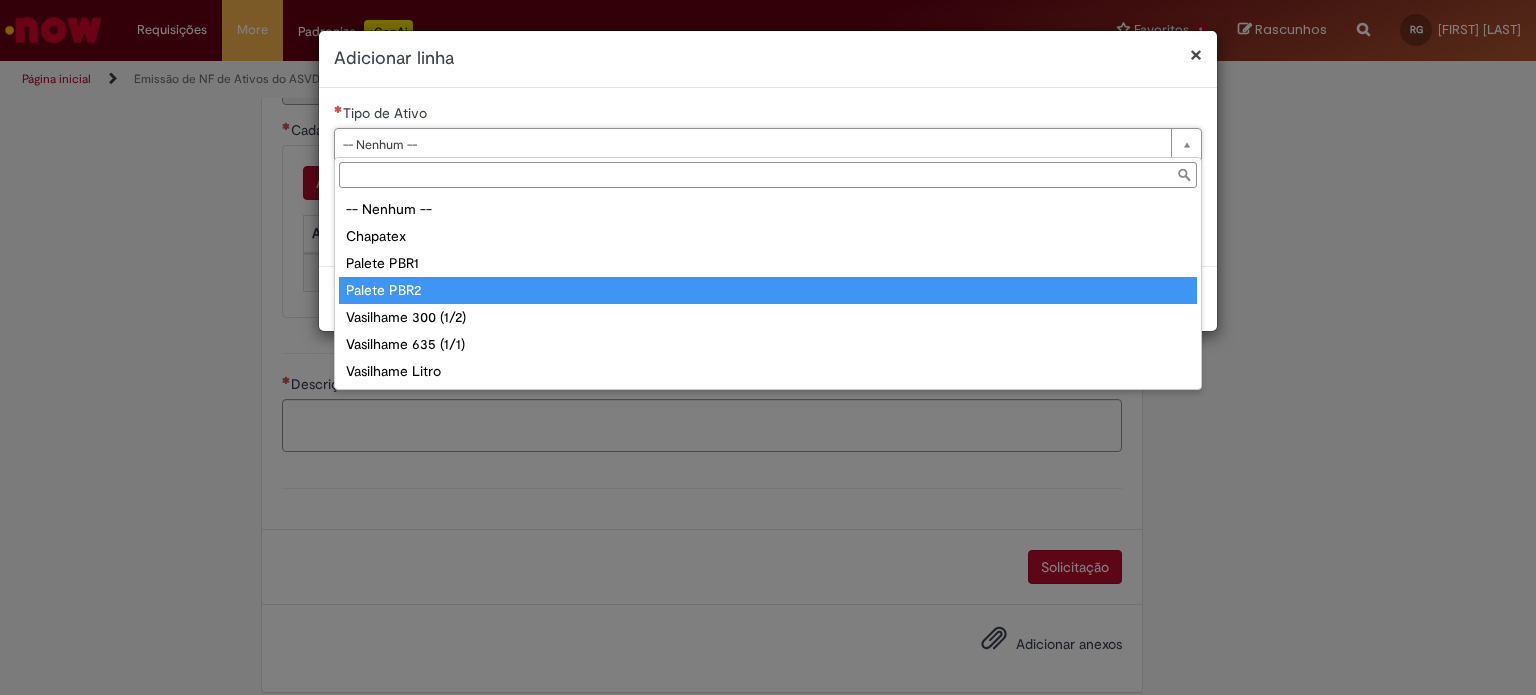 type on "**********" 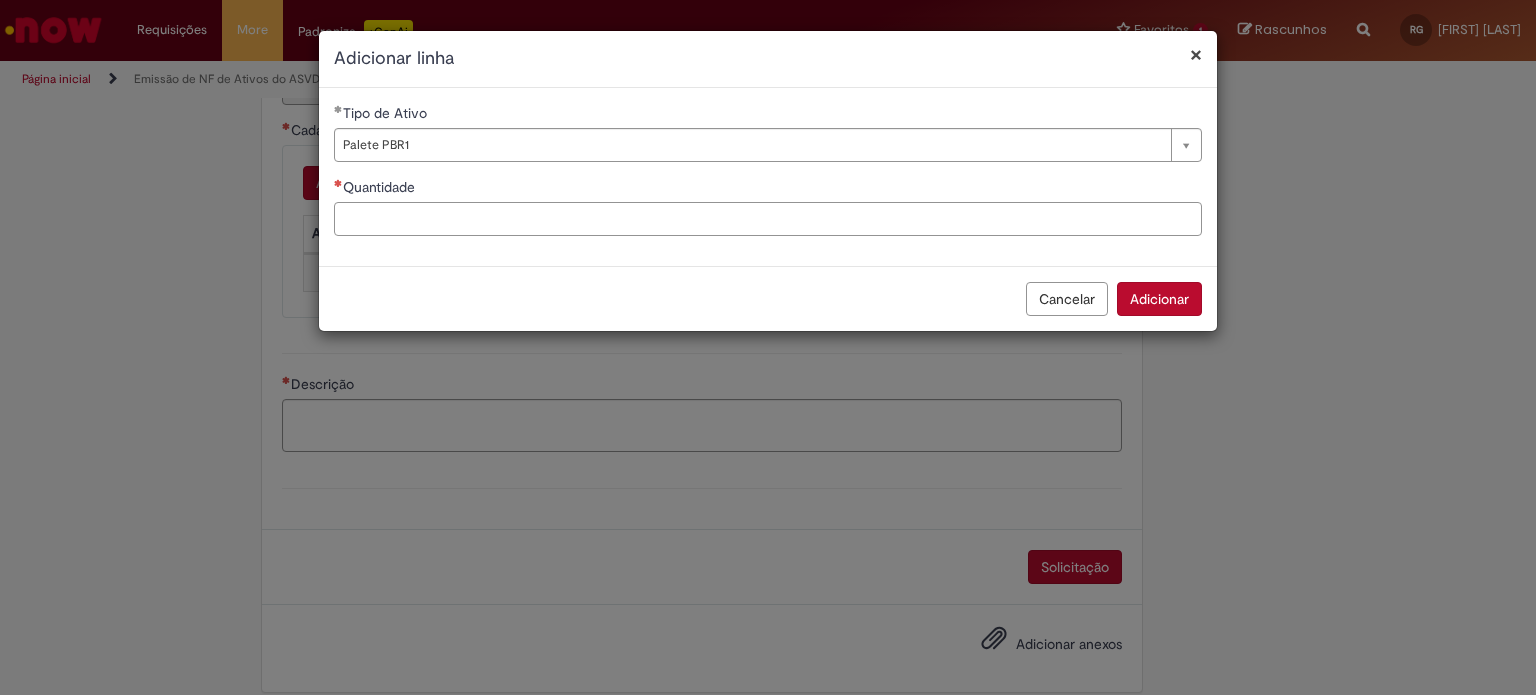 click on "Quantidade" at bounding box center [768, 219] 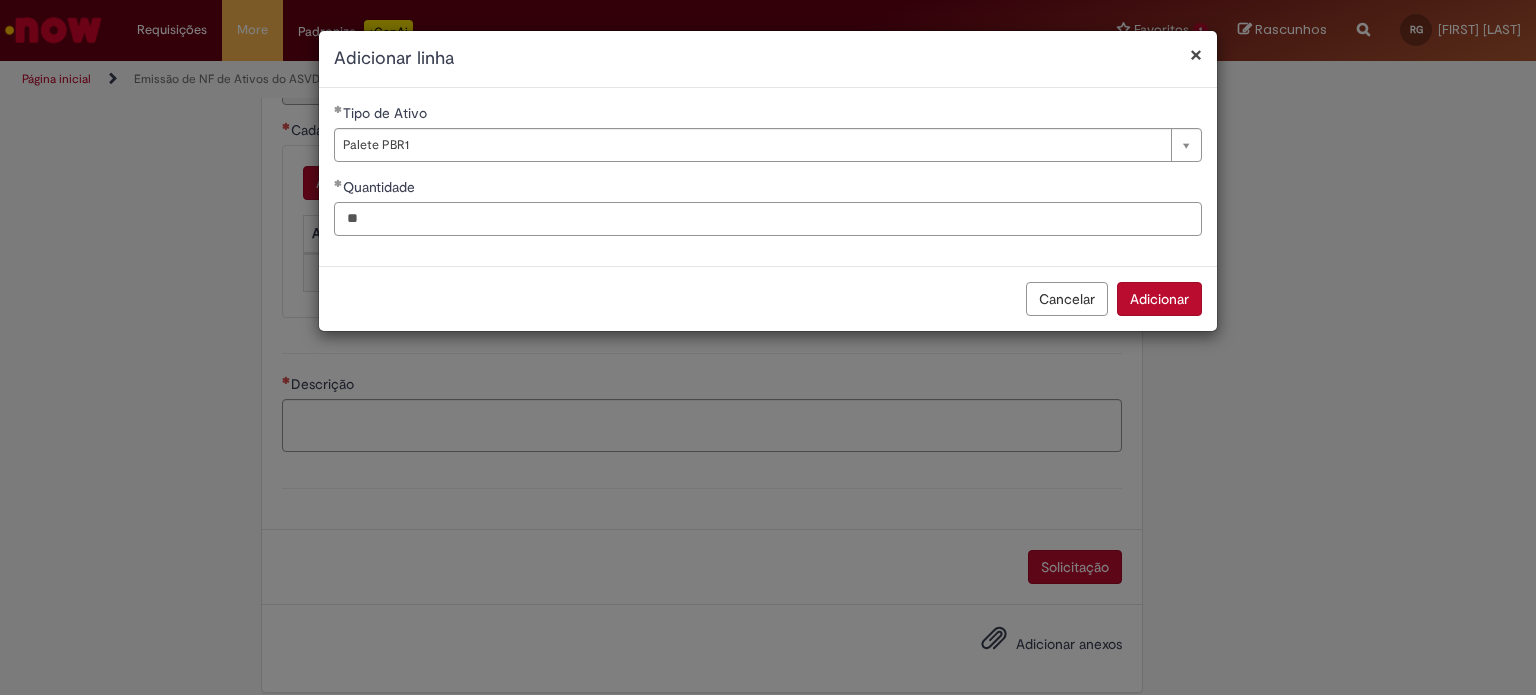 type on "**" 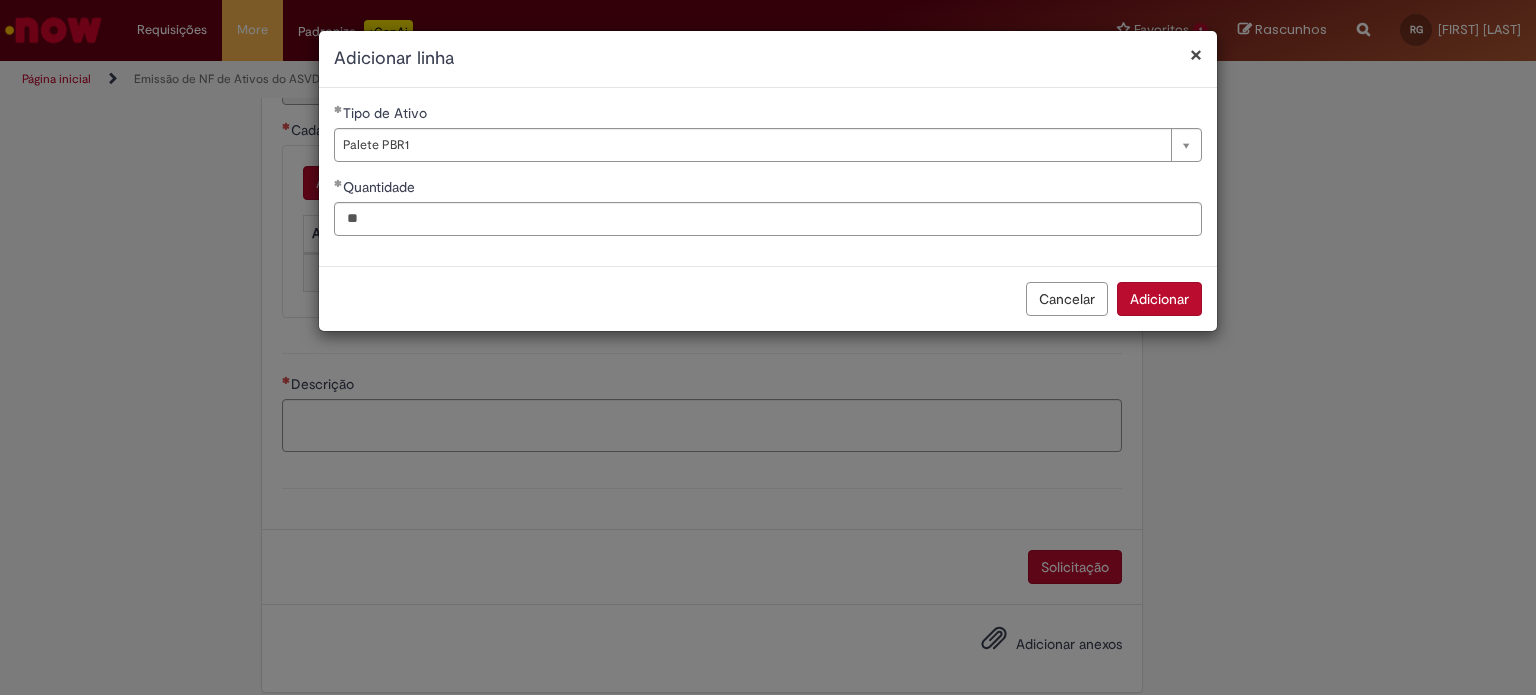 click on "Cancelar" at bounding box center (1067, 299) 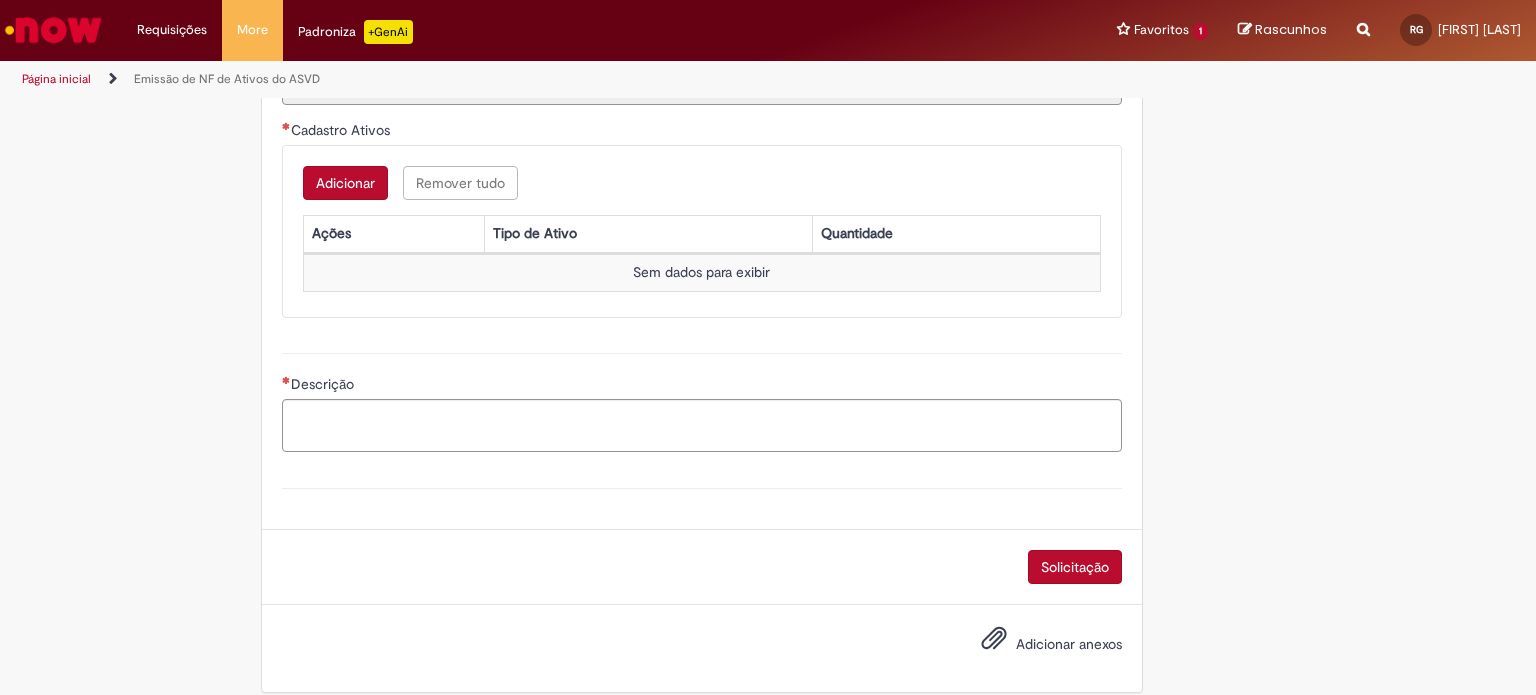 click on "Adicionar" at bounding box center (345, 183) 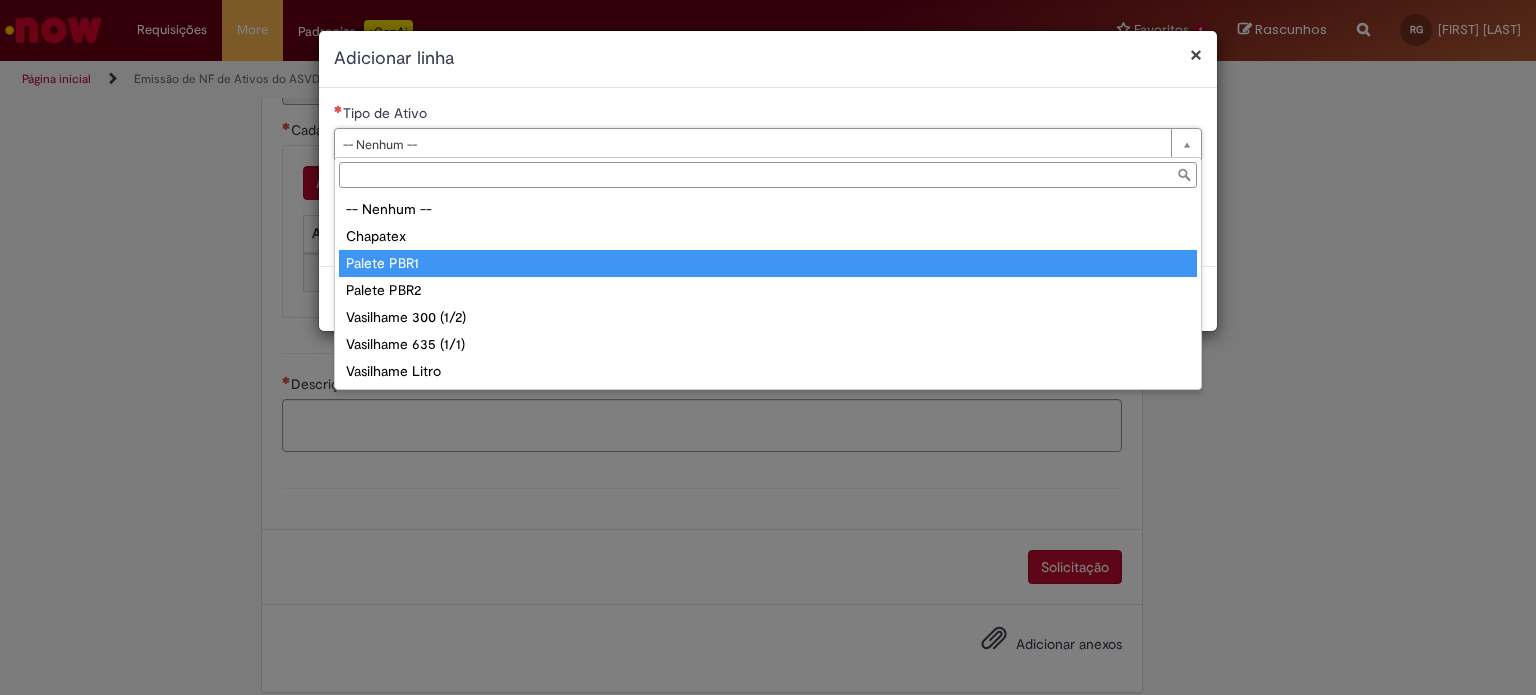 type on "**********" 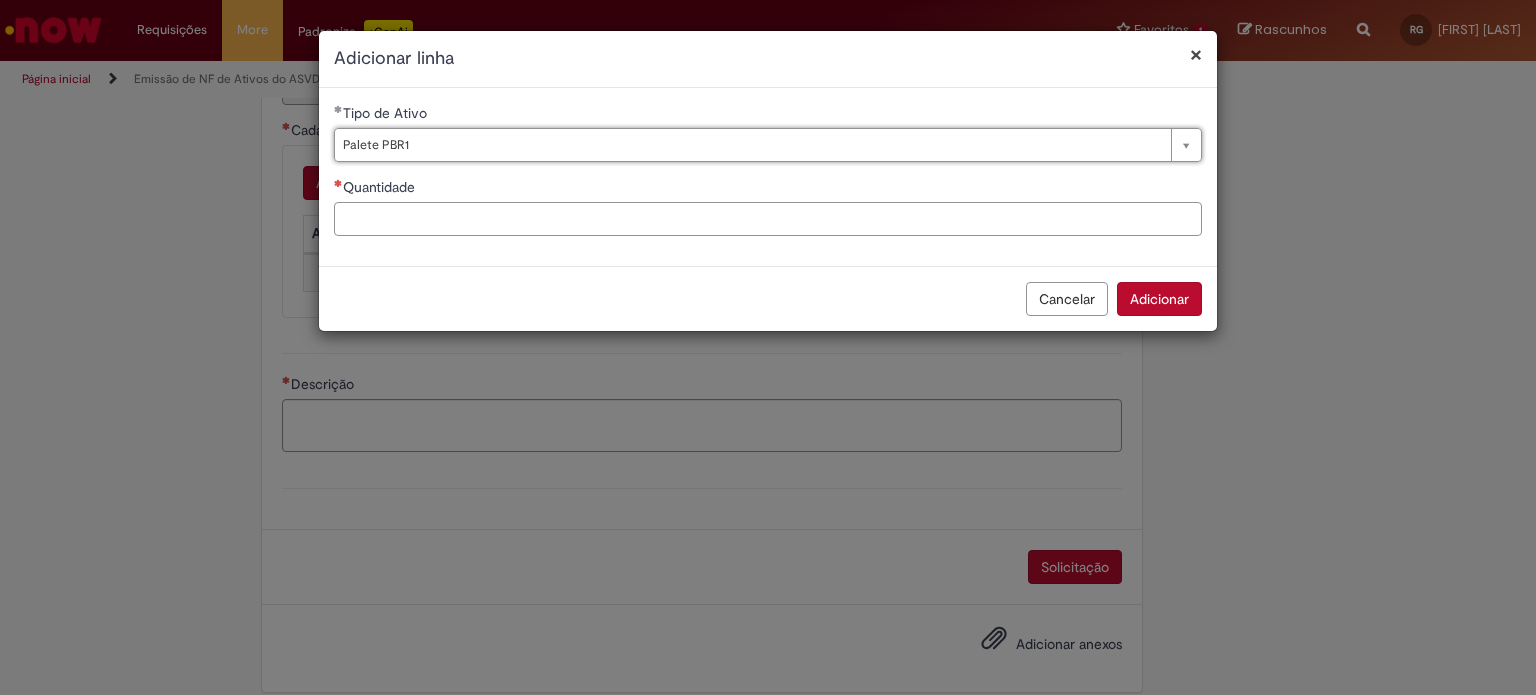 click on "Quantidade" at bounding box center [768, 219] 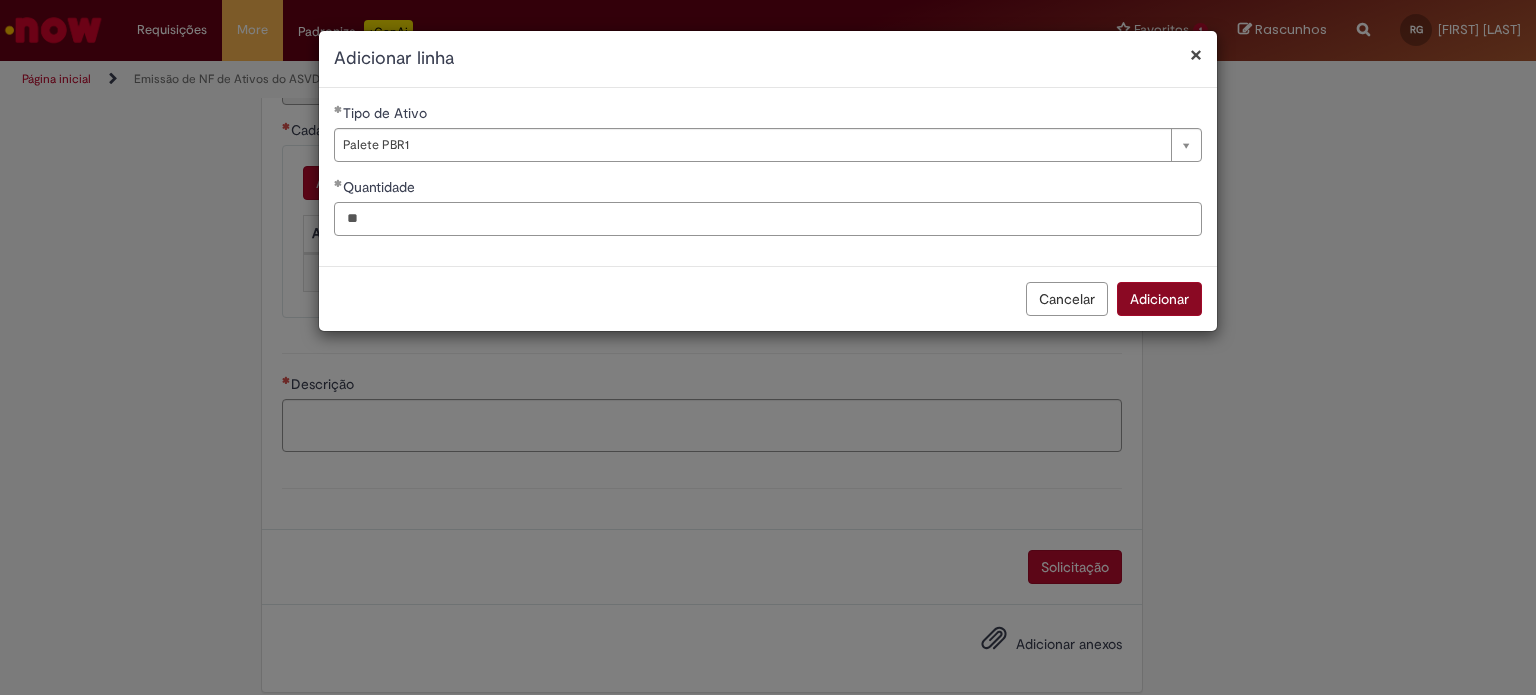 type on "**" 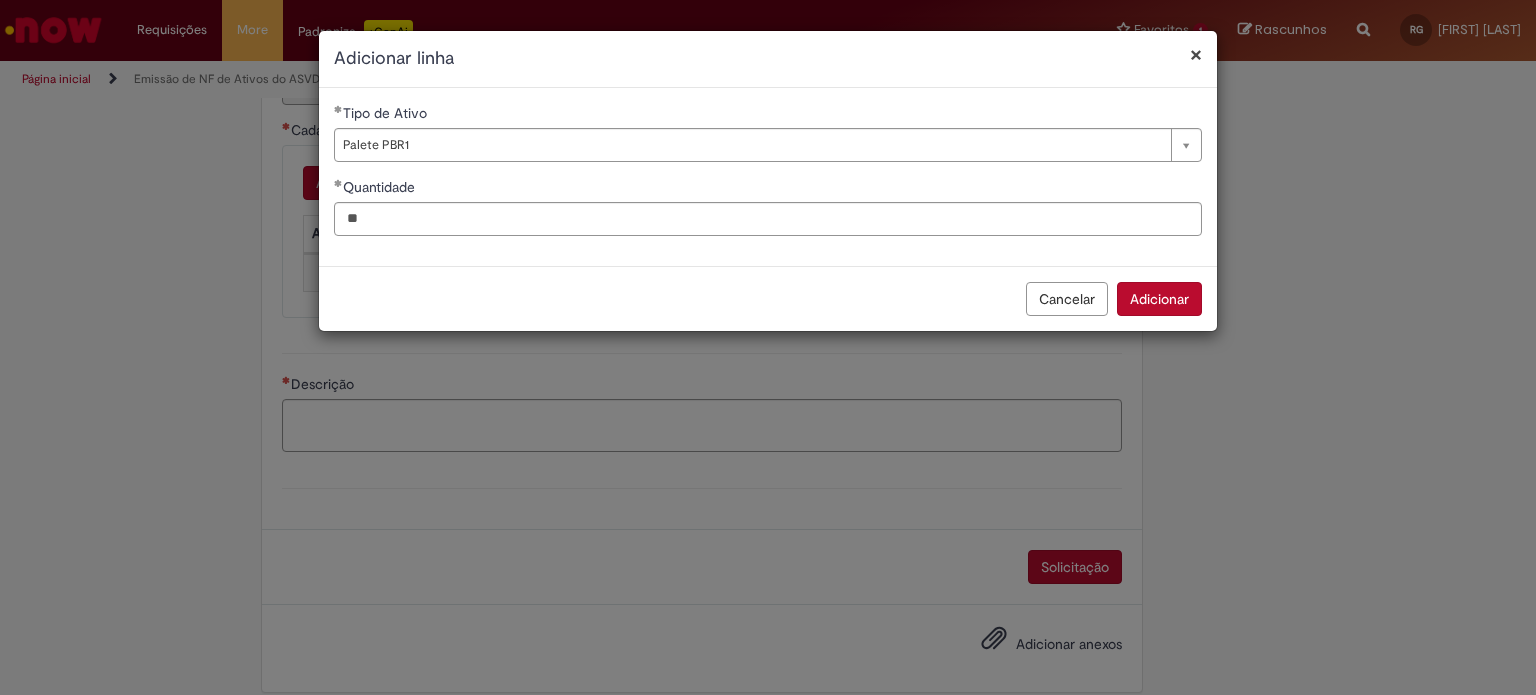 click on "Adicionar" at bounding box center [1159, 299] 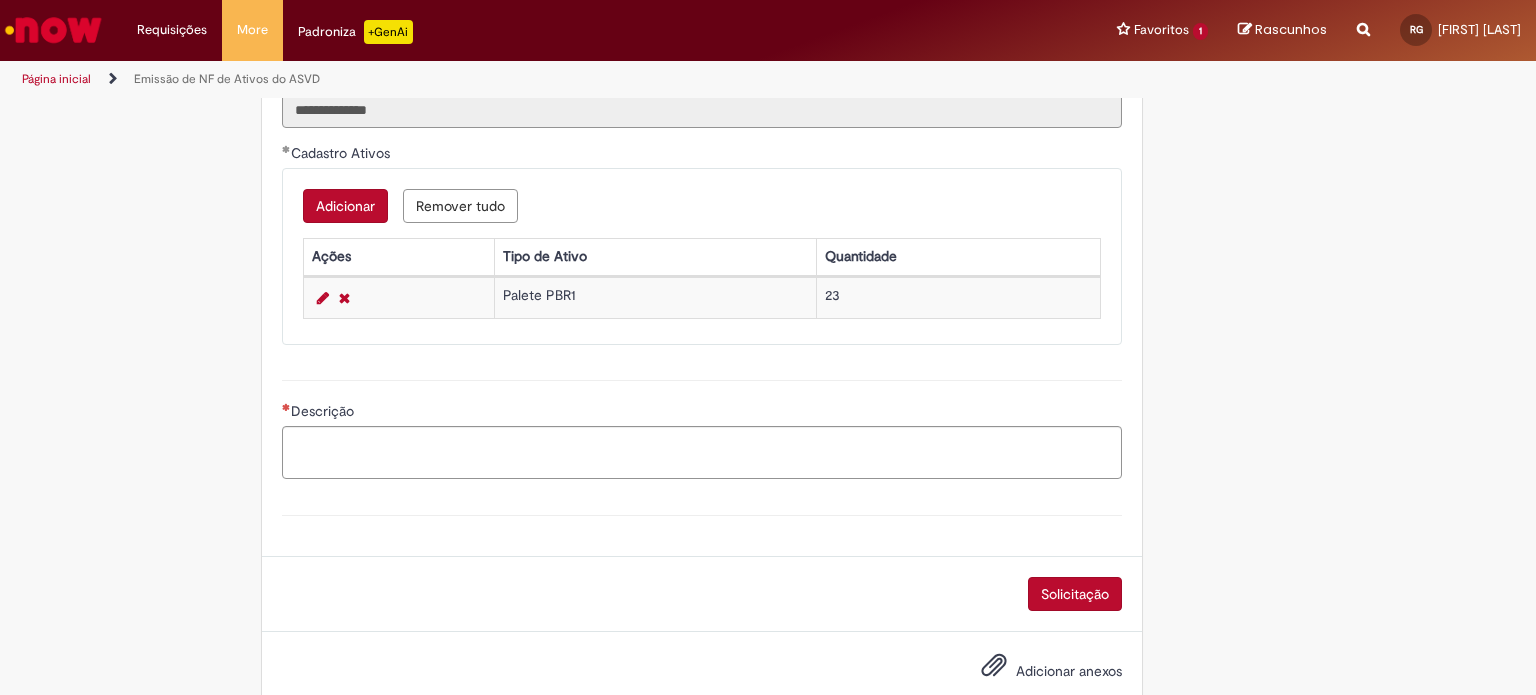 scroll, scrollTop: 1000, scrollLeft: 0, axis: vertical 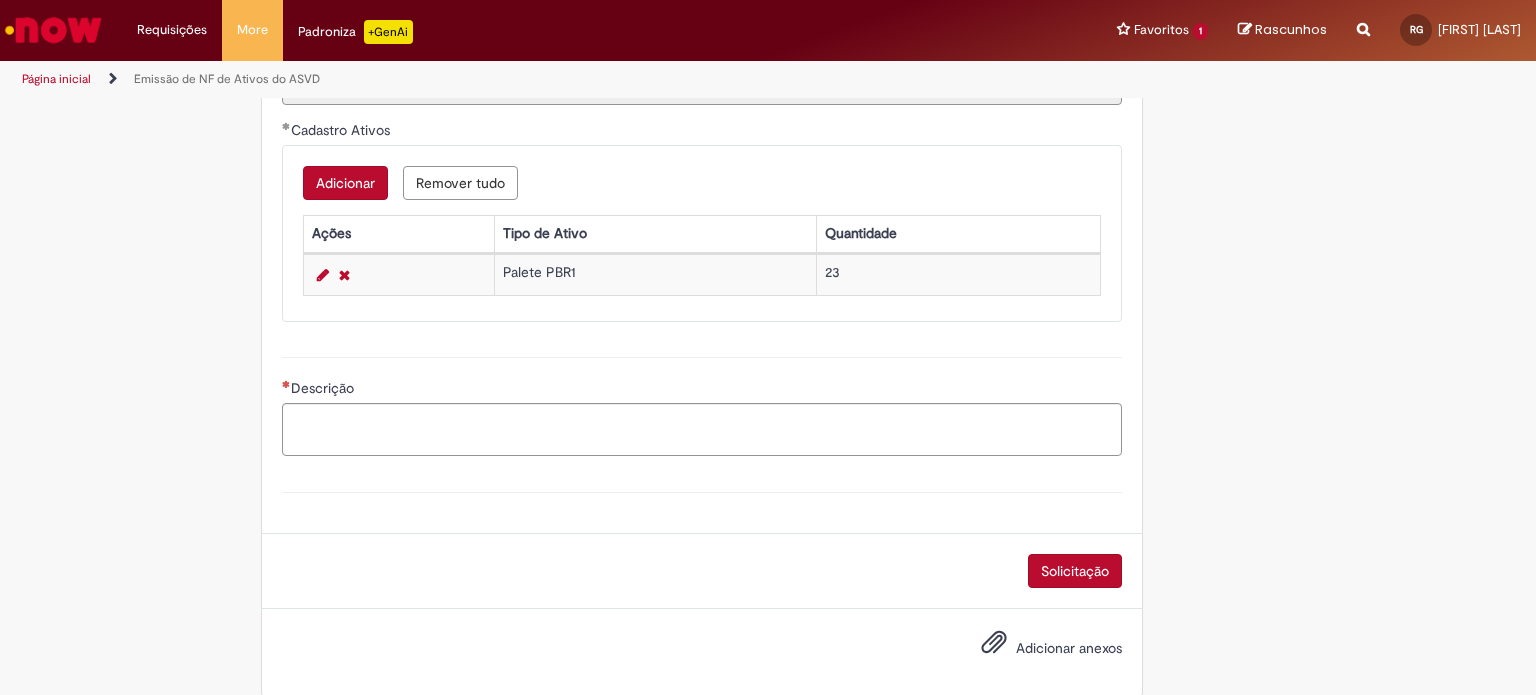 click on "Descrição" at bounding box center (702, 404) 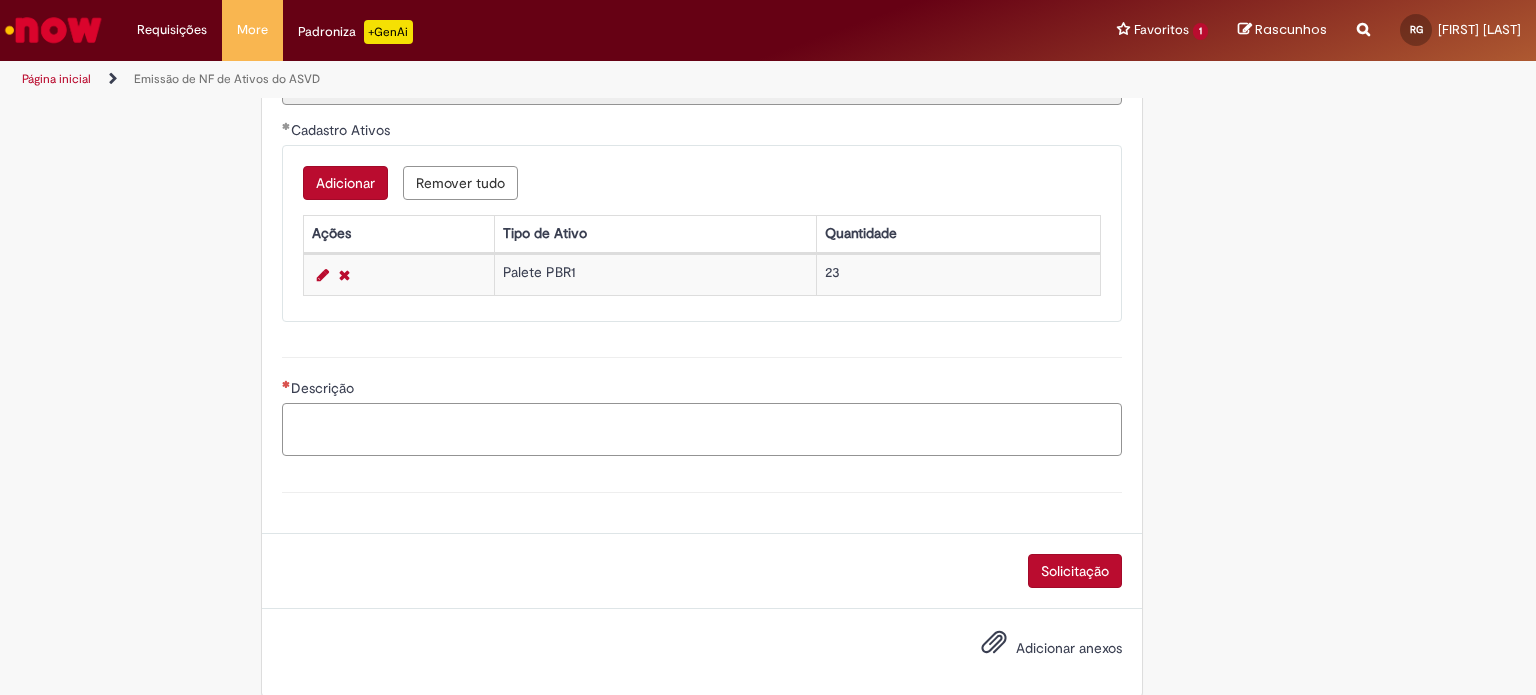 click on "Descrição" at bounding box center [702, 430] 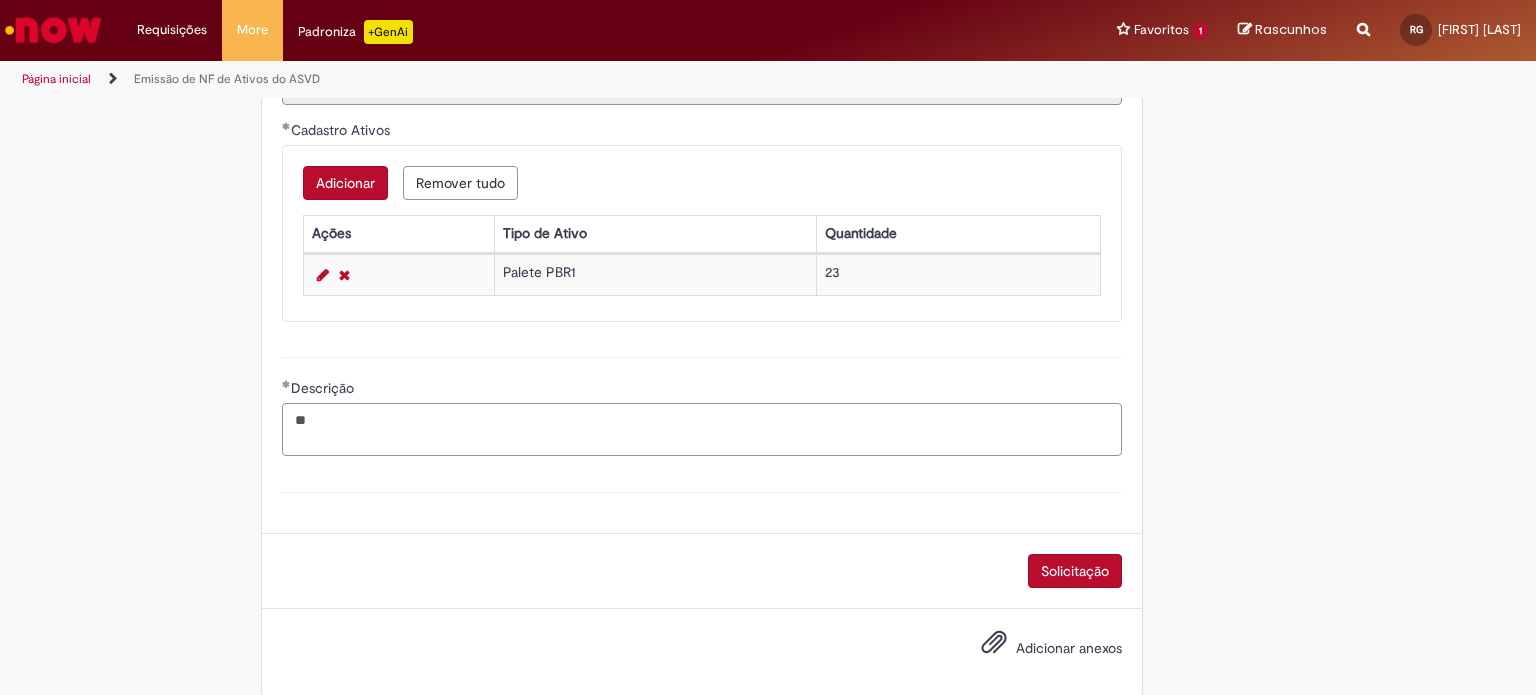 type on "*" 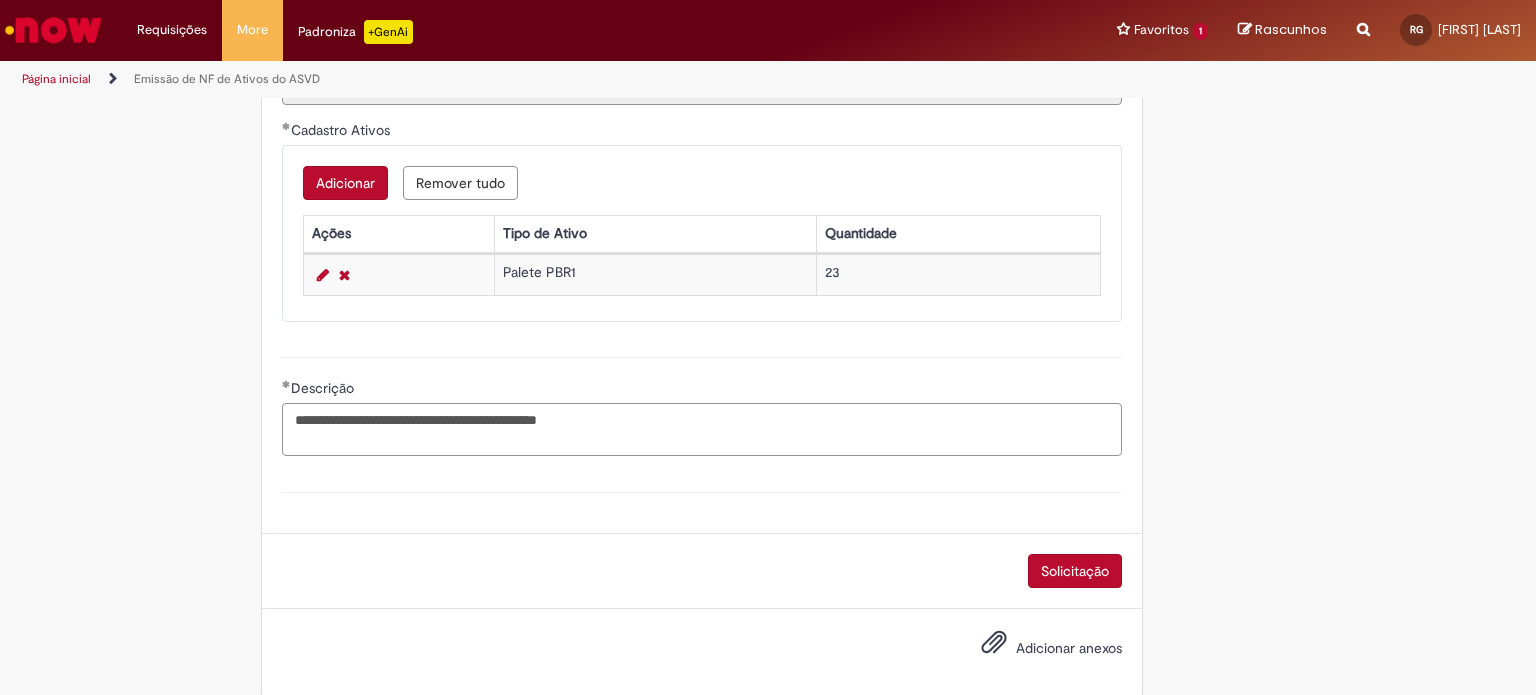 type on "**********" 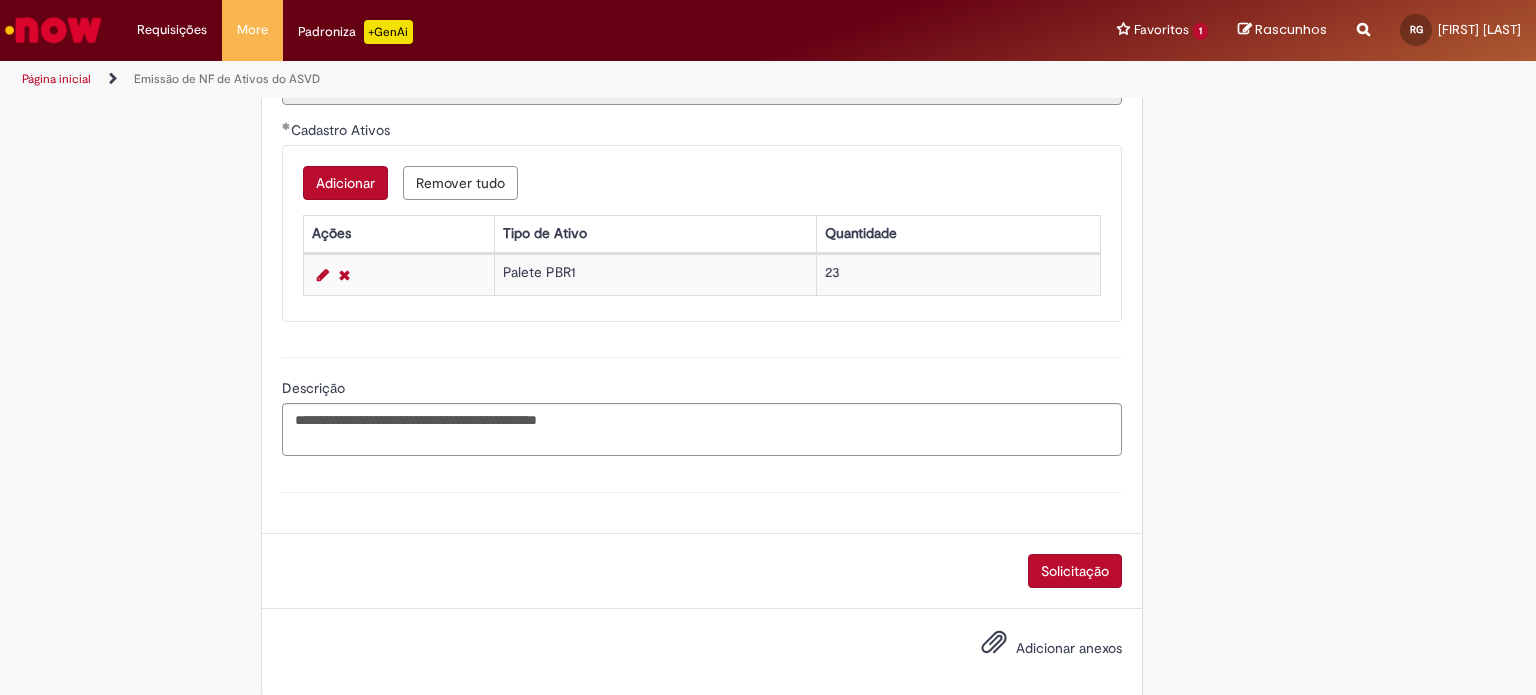 click on "Solicitação" at bounding box center [702, 571] 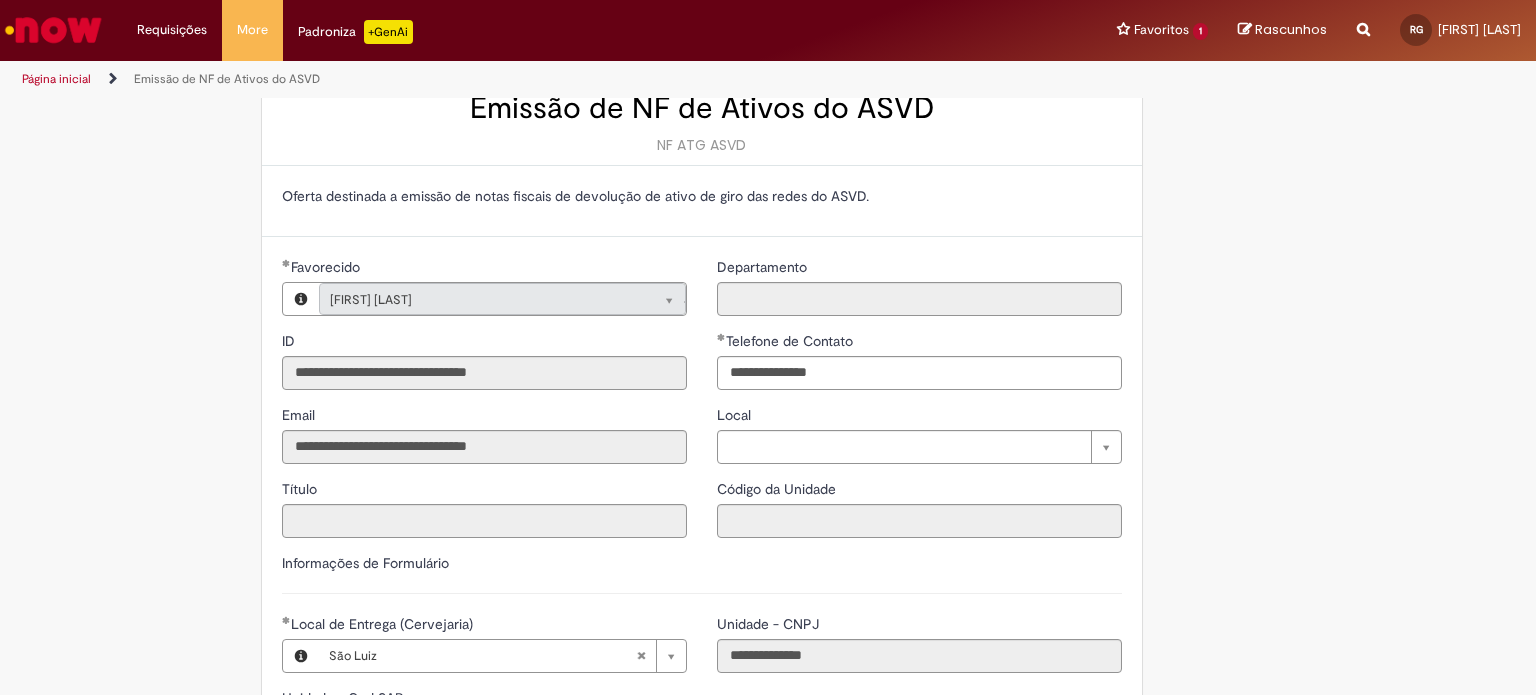 scroll, scrollTop: 0, scrollLeft: 0, axis: both 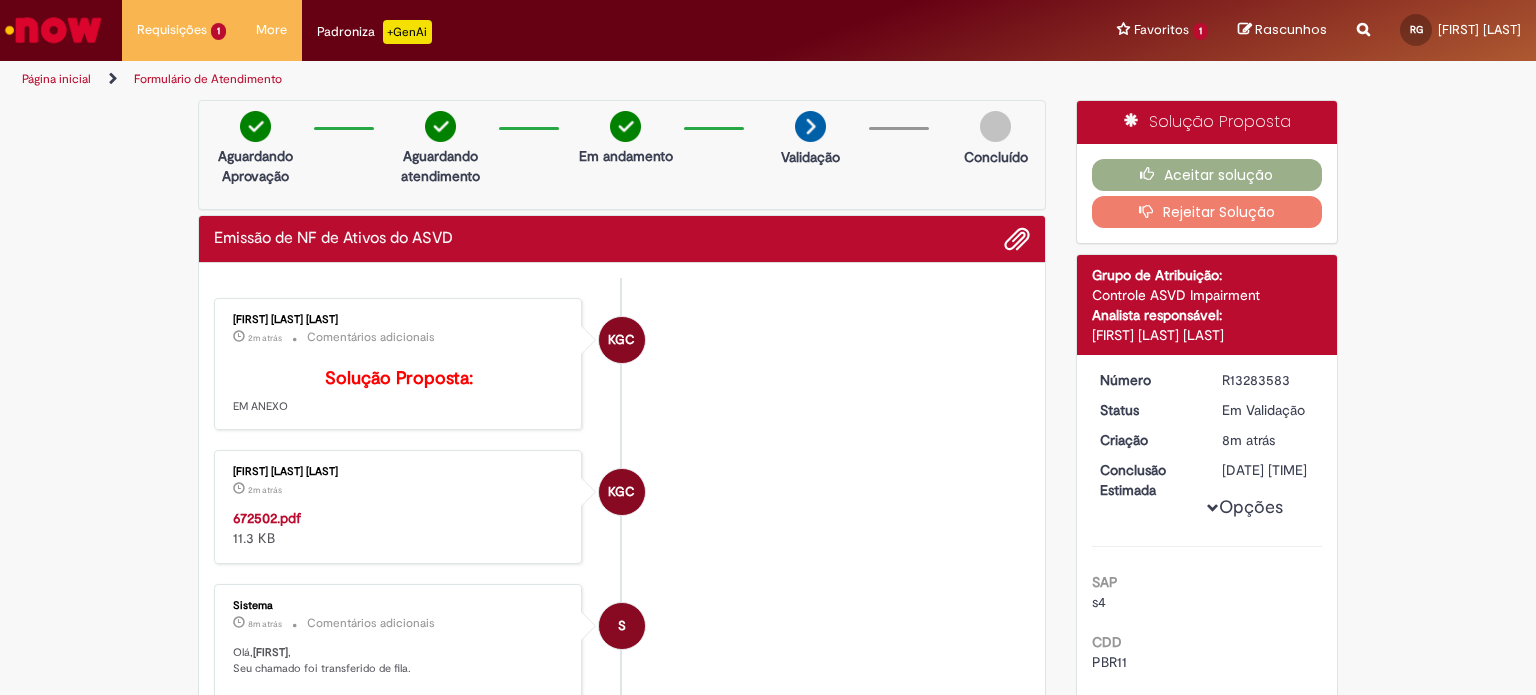 click on "672502.pdf" at bounding box center [267, 518] 